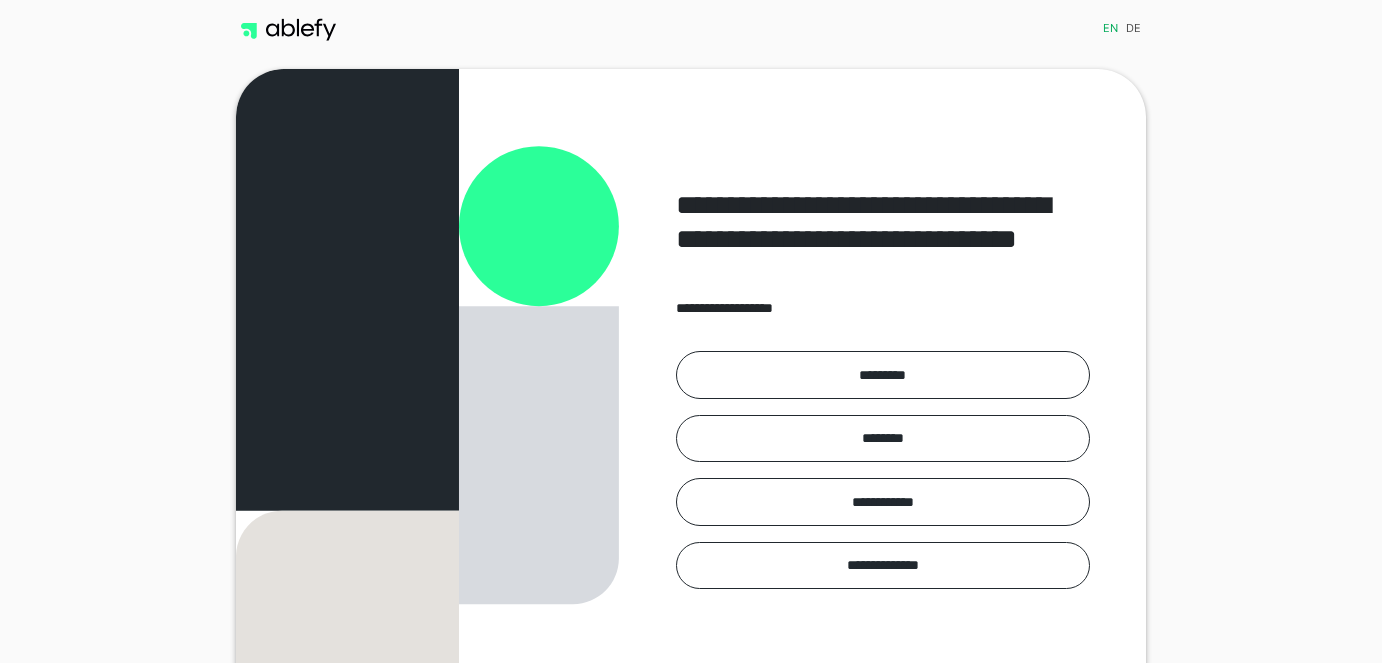 scroll, scrollTop: 0, scrollLeft: 0, axis: both 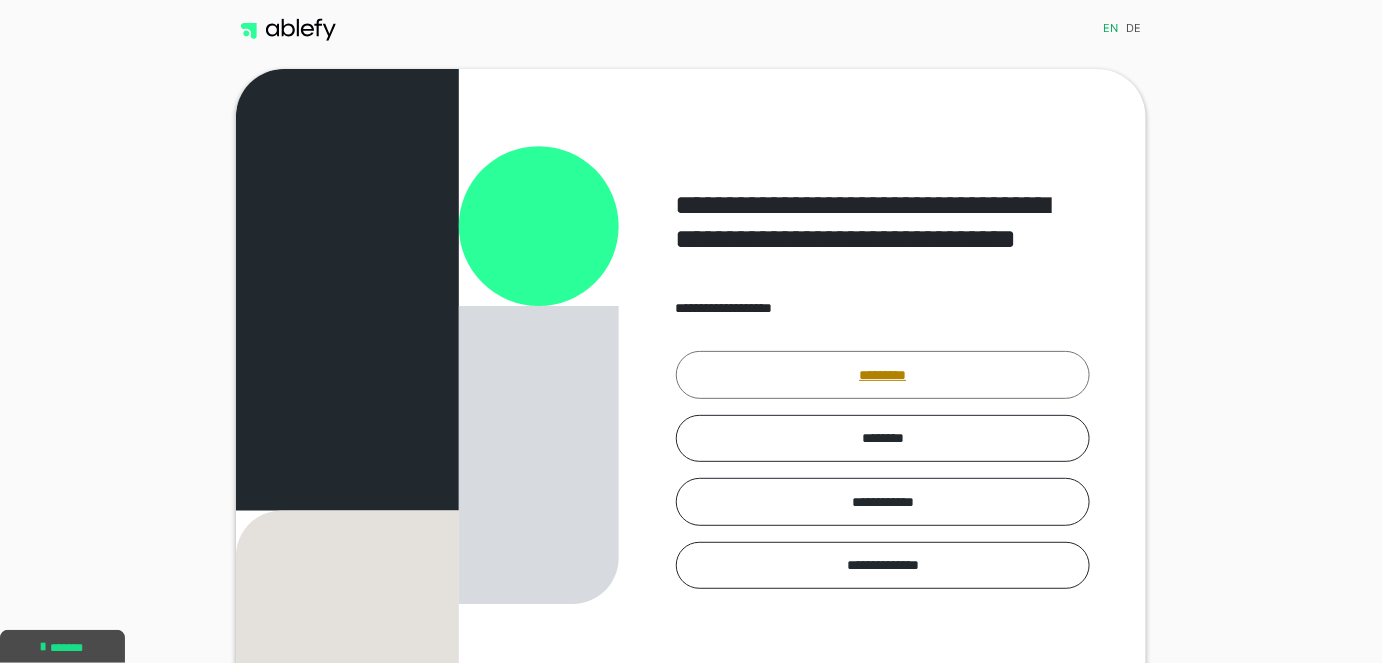 click on "*********" at bounding box center (883, 374) 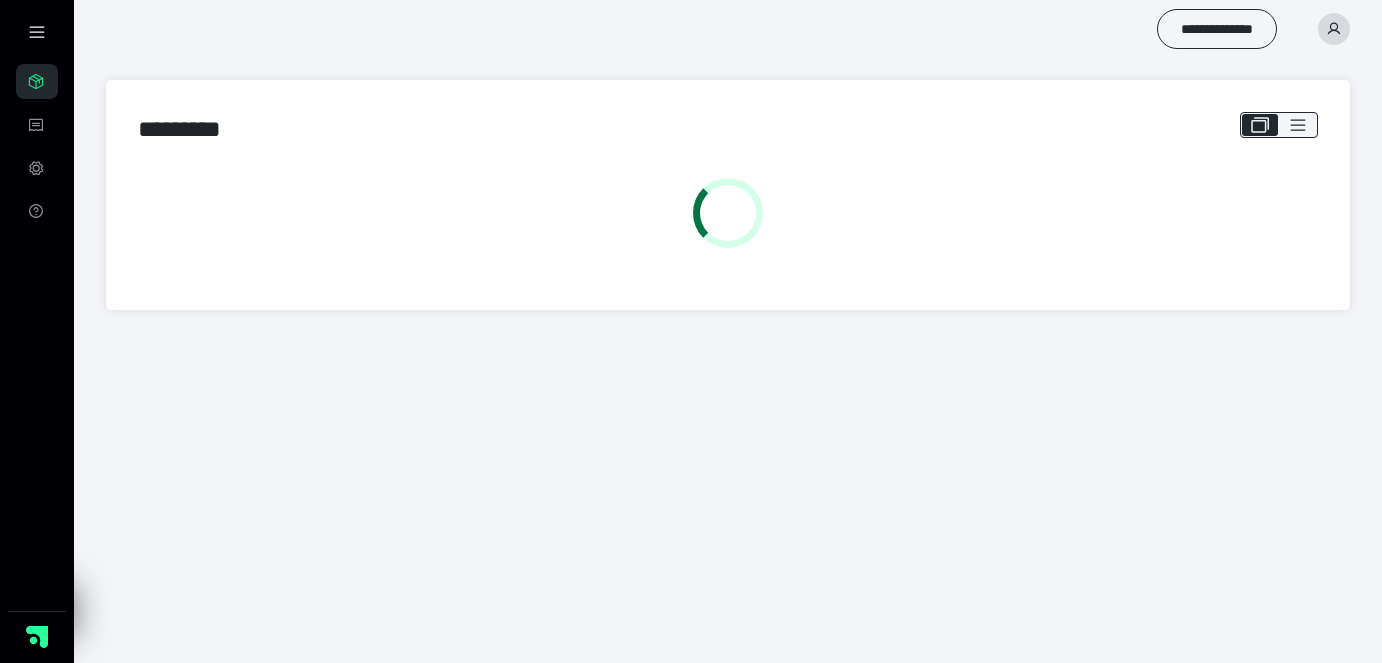 scroll, scrollTop: 0, scrollLeft: 0, axis: both 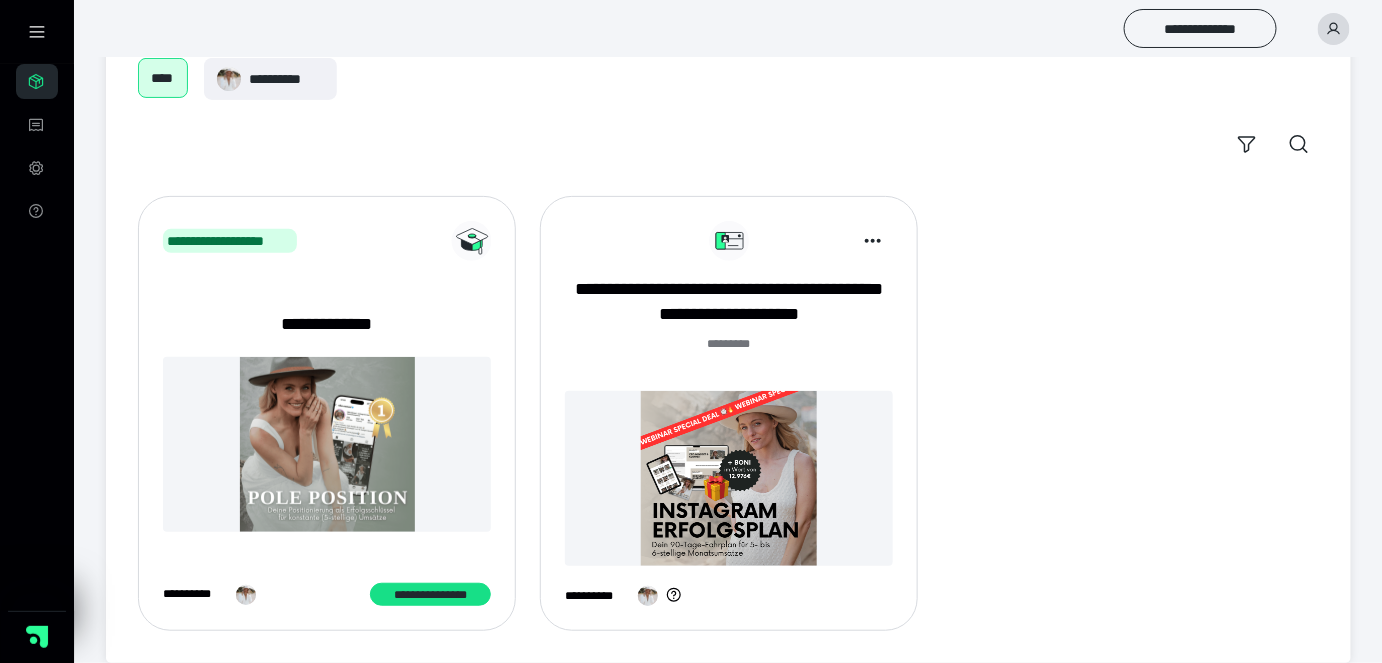 click at bounding box center (729, 478) 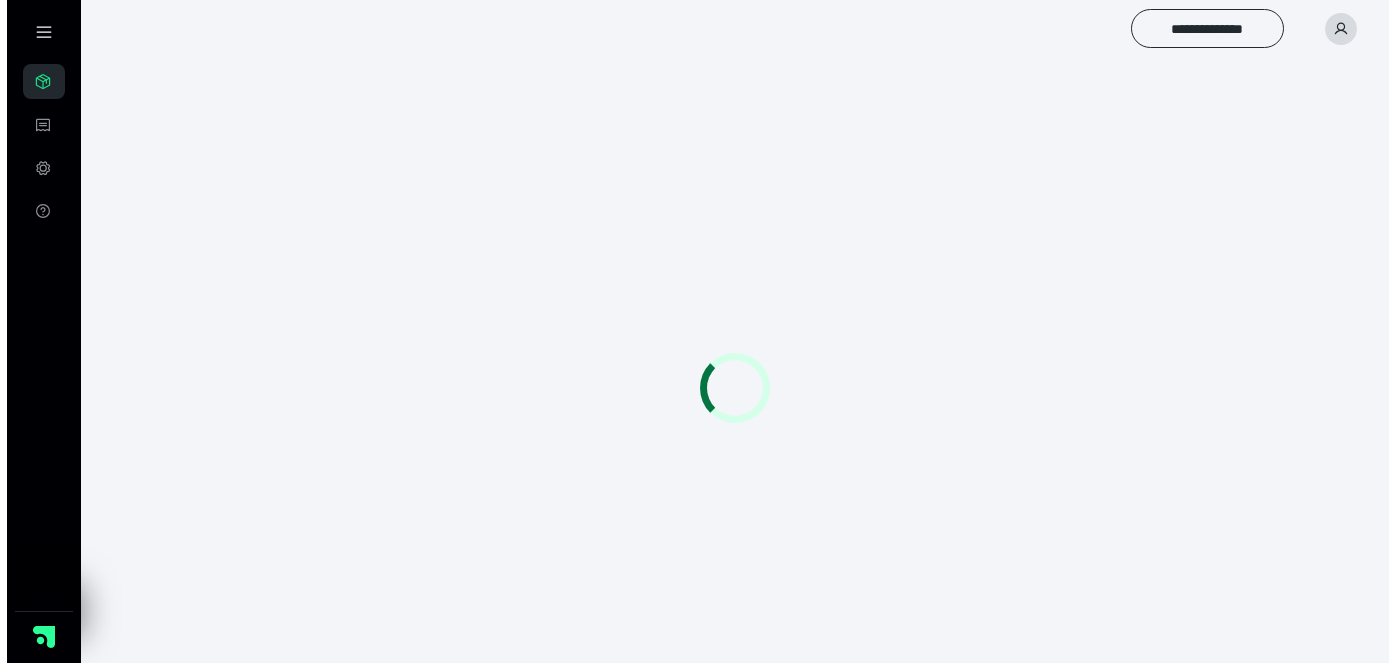 scroll, scrollTop: 0, scrollLeft: 0, axis: both 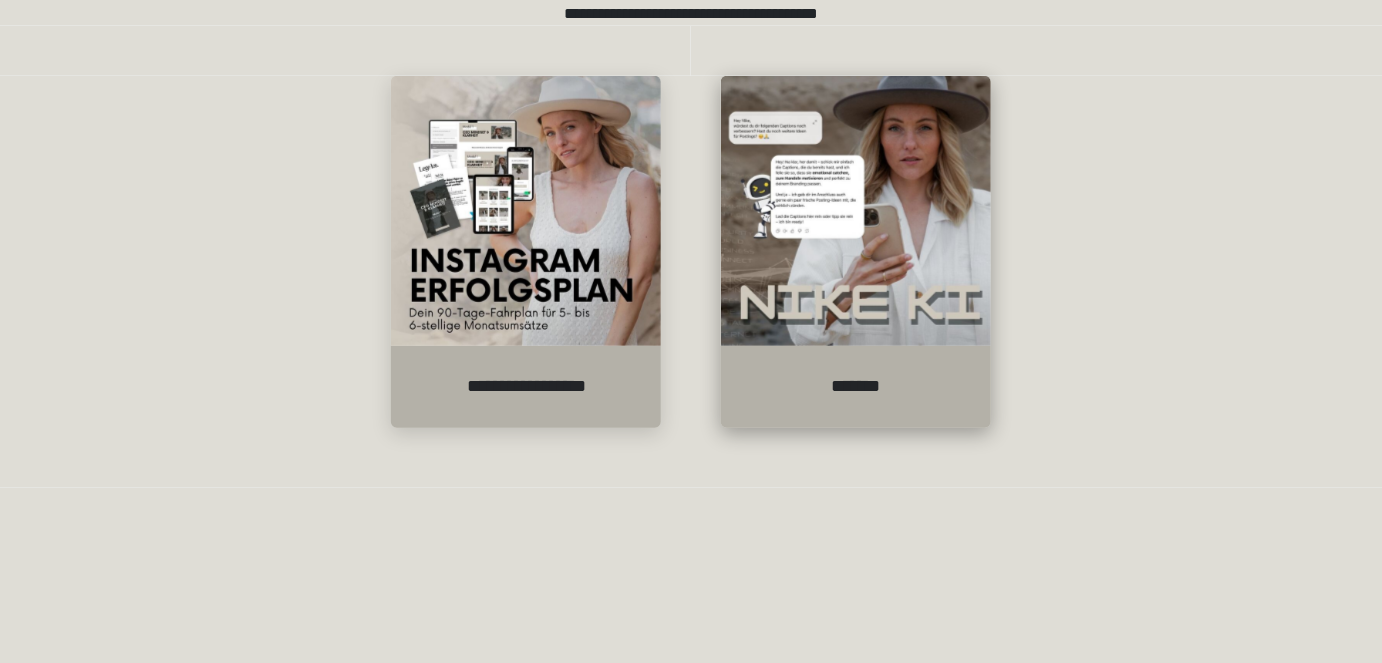 click at bounding box center [856, 211] 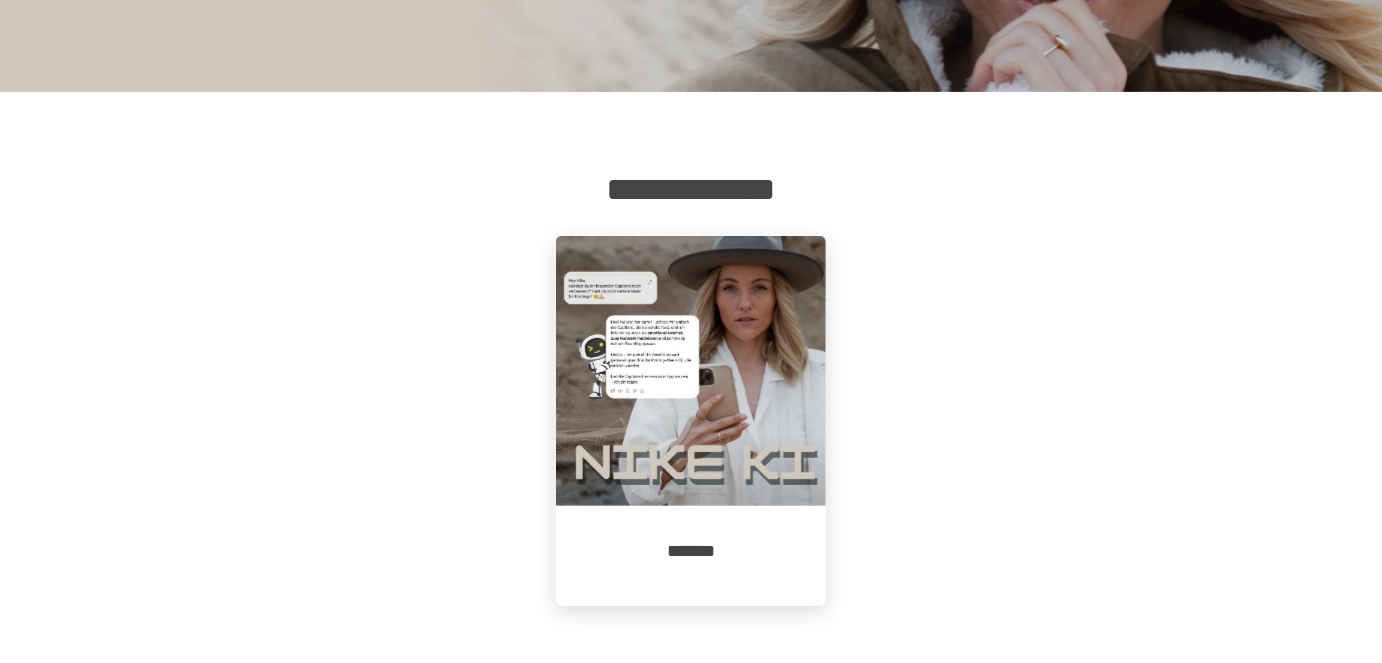 scroll, scrollTop: 190, scrollLeft: 0, axis: vertical 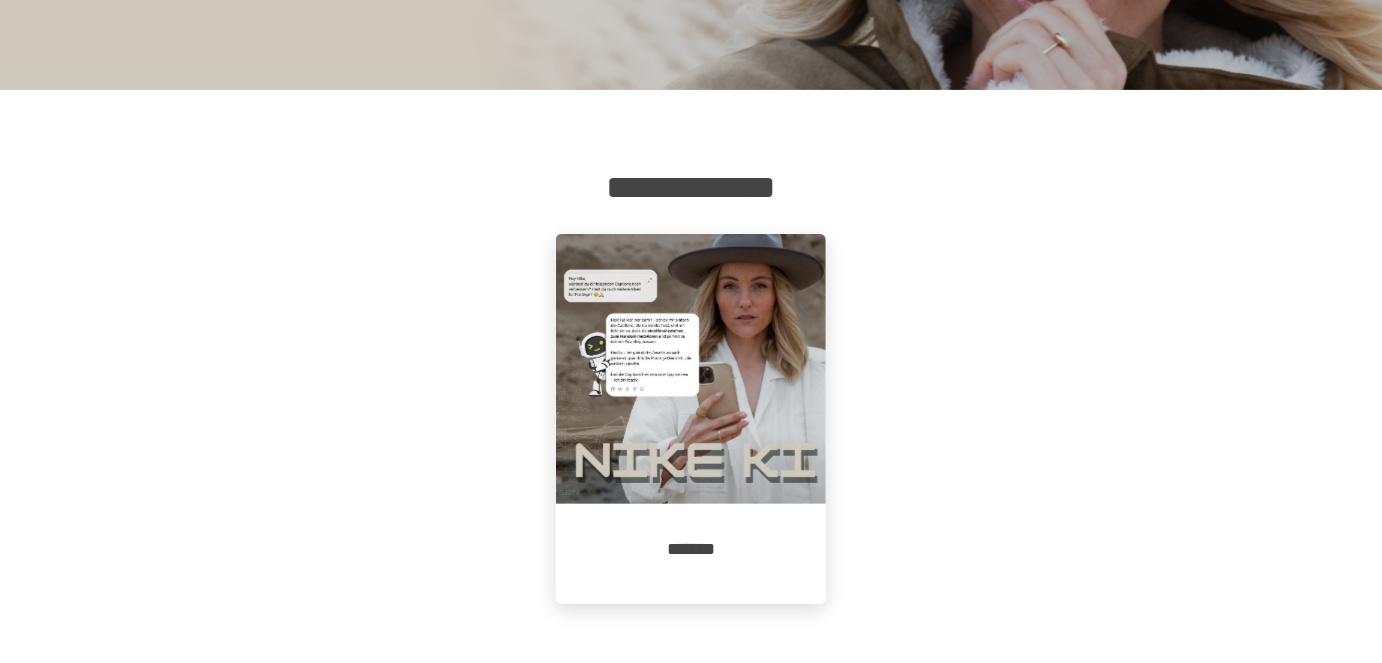 click at bounding box center (691, 369) 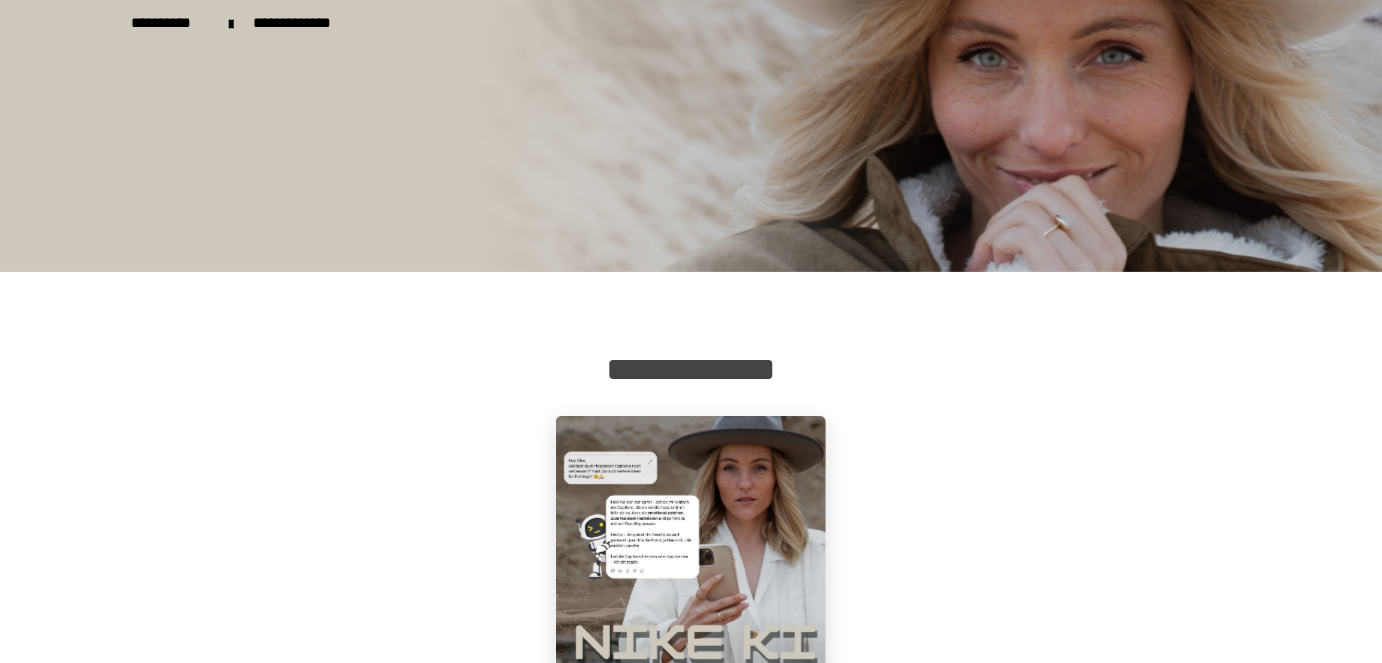 scroll, scrollTop: 0, scrollLeft: 0, axis: both 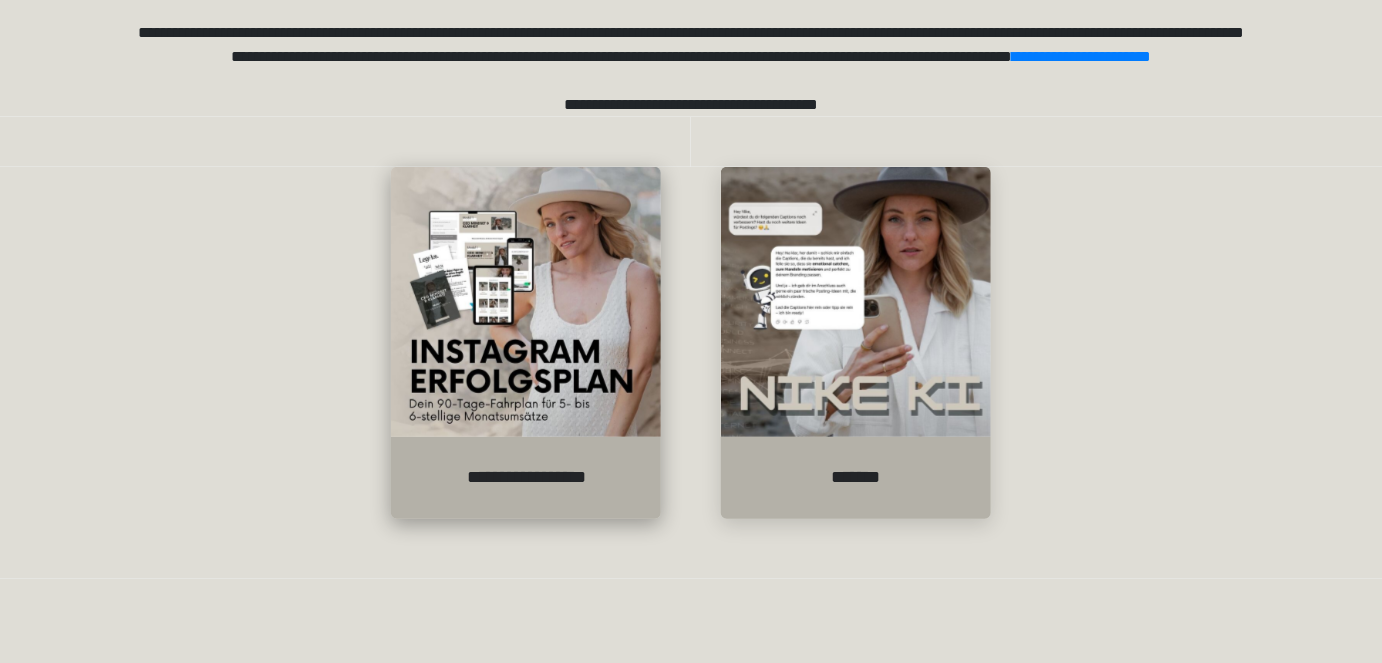 click at bounding box center (526, 302) 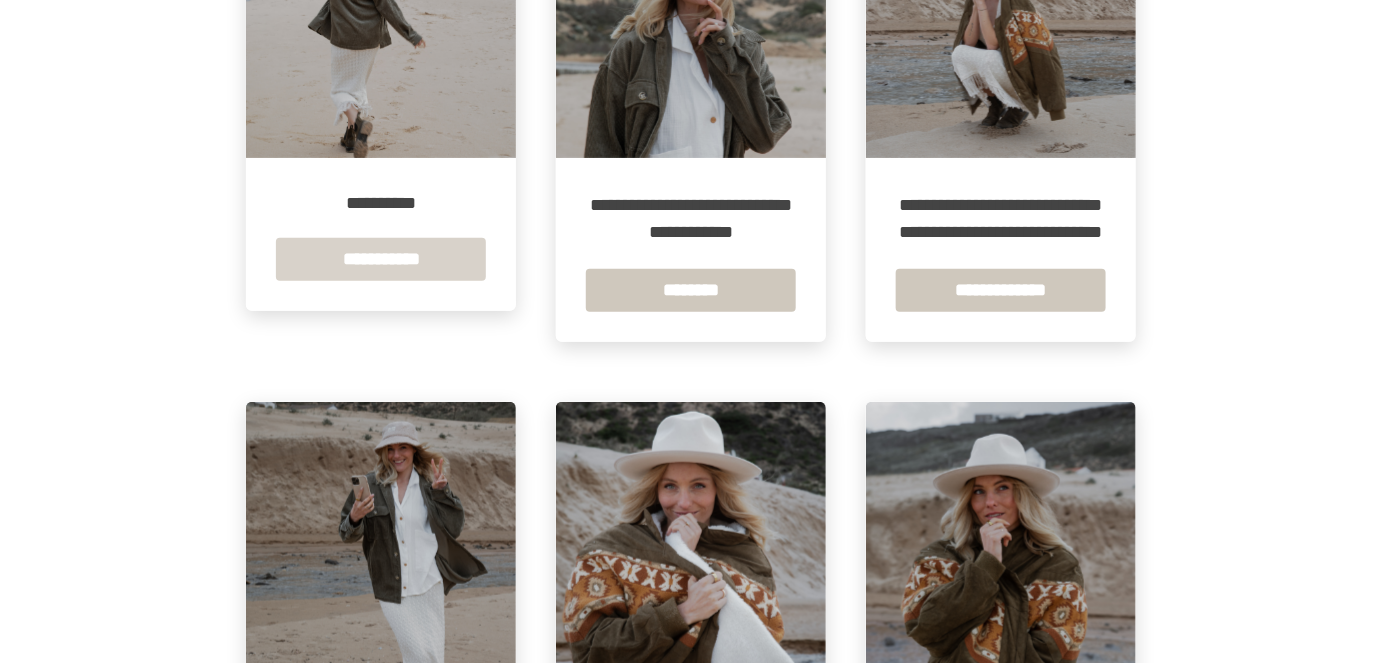 scroll, scrollTop: 545, scrollLeft: 0, axis: vertical 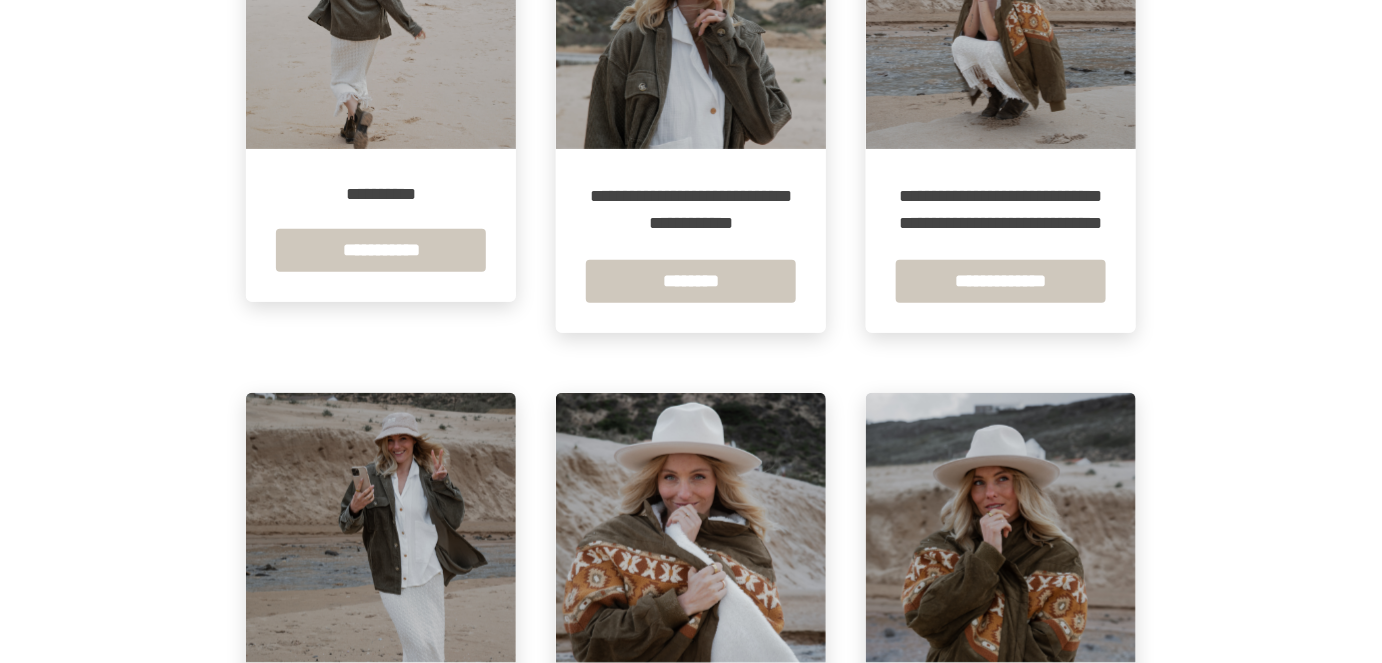 click on "**********" at bounding box center [381, 90] 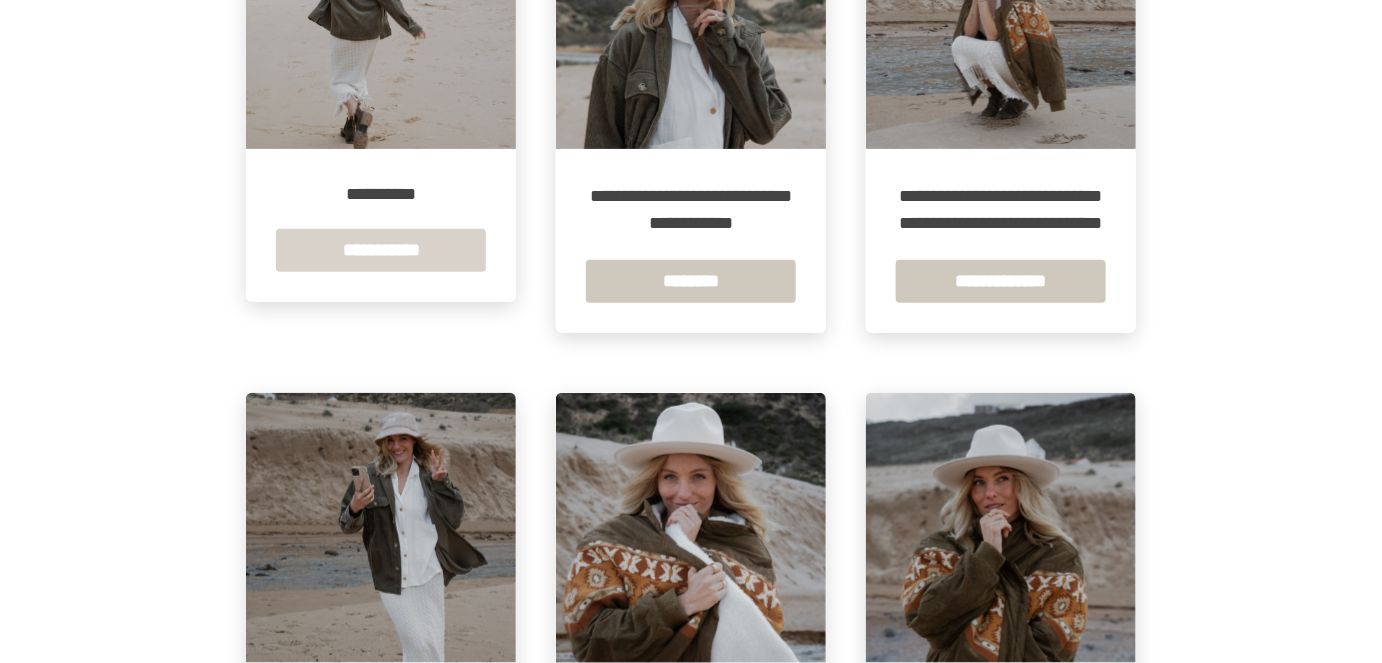 click on "**********" at bounding box center [381, 250] 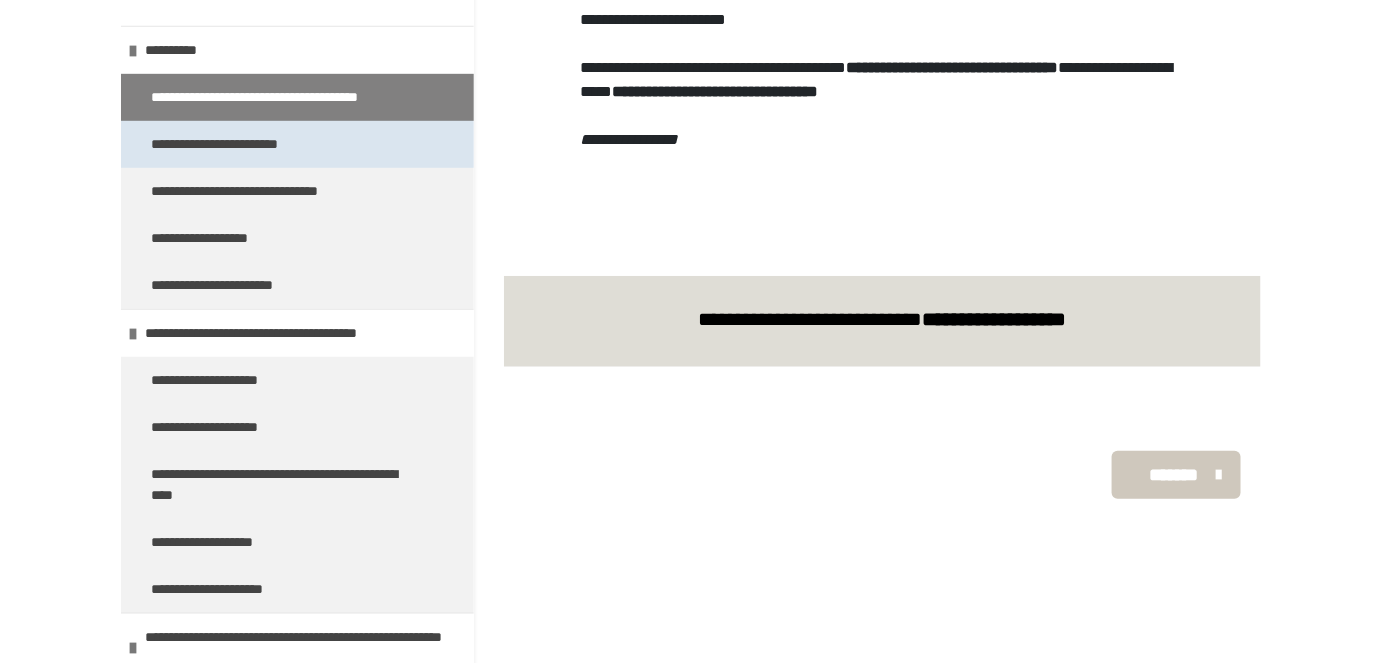 scroll, scrollTop: 249, scrollLeft: 0, axis: vertical 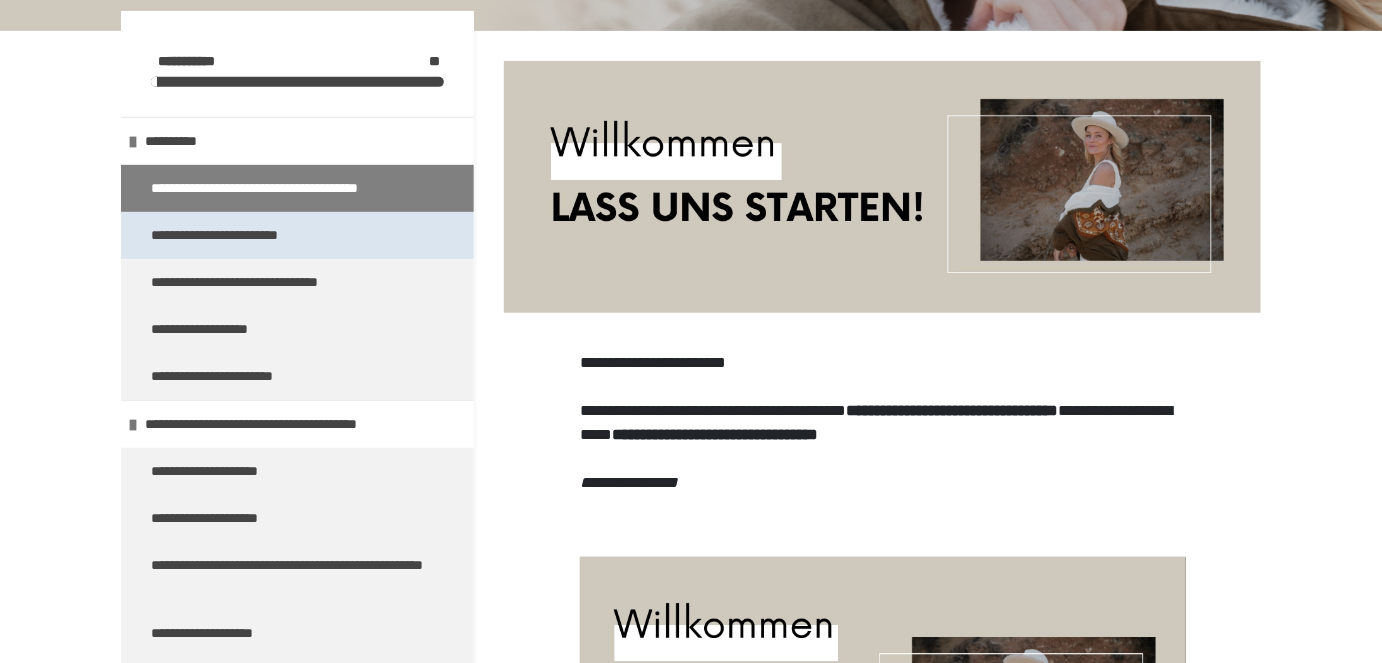 click on "**********" at bounding box center [230, 235] 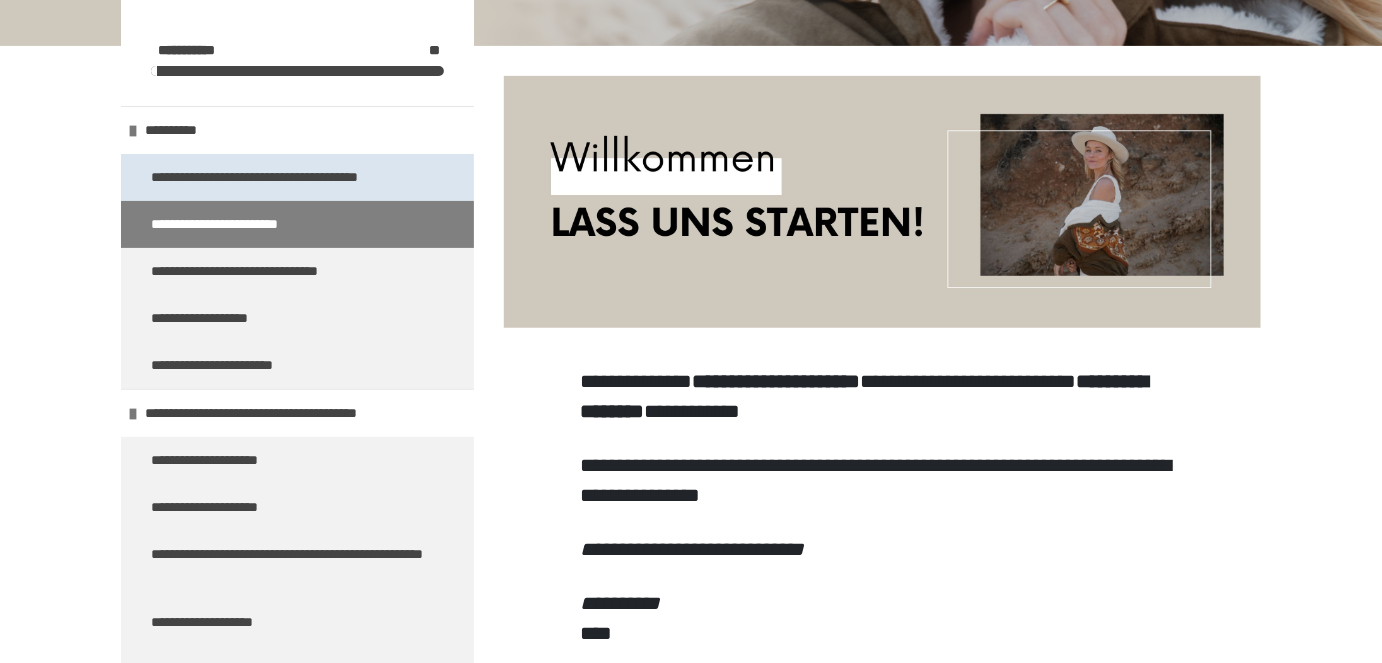 scroll, scrollTop: 363, scrollLeft: 0, axis: vertical 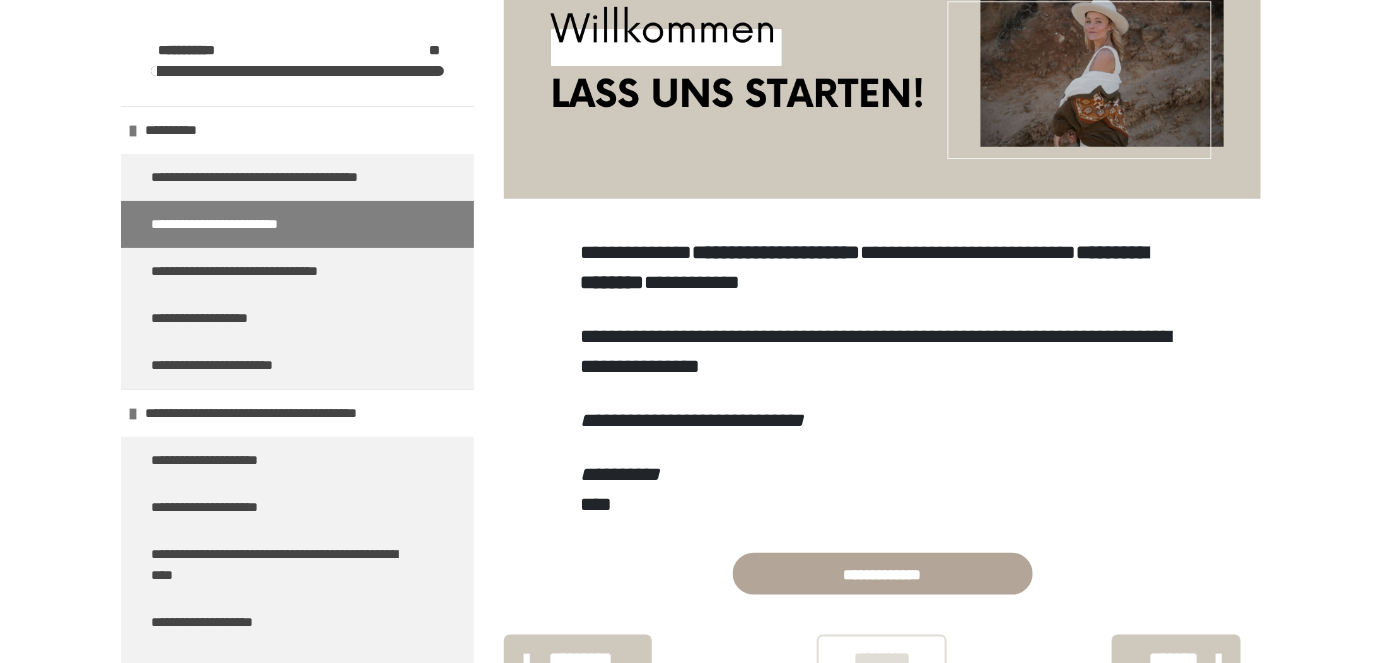 drag, startPoint x: 290, startPoint y: 172, endPoint x: 981, endPoint y: 219, distance: 692.59656 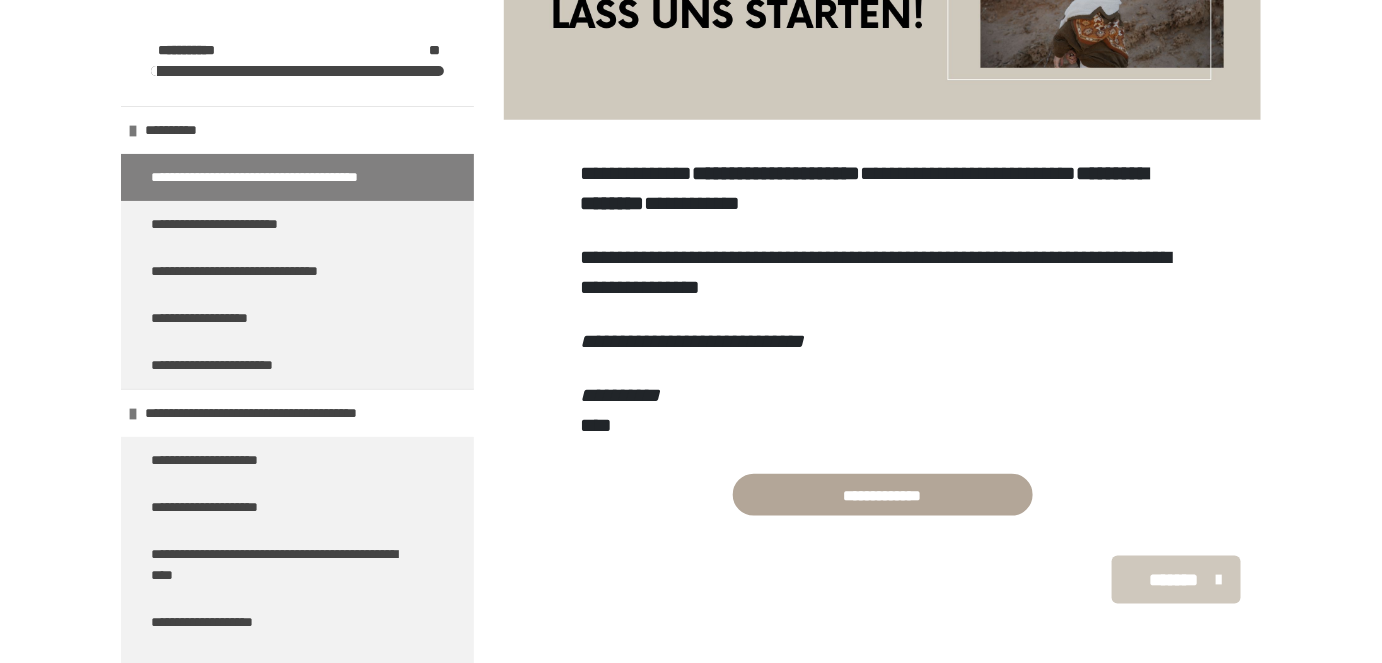 click on "**********" at bounding box center (882, 251) 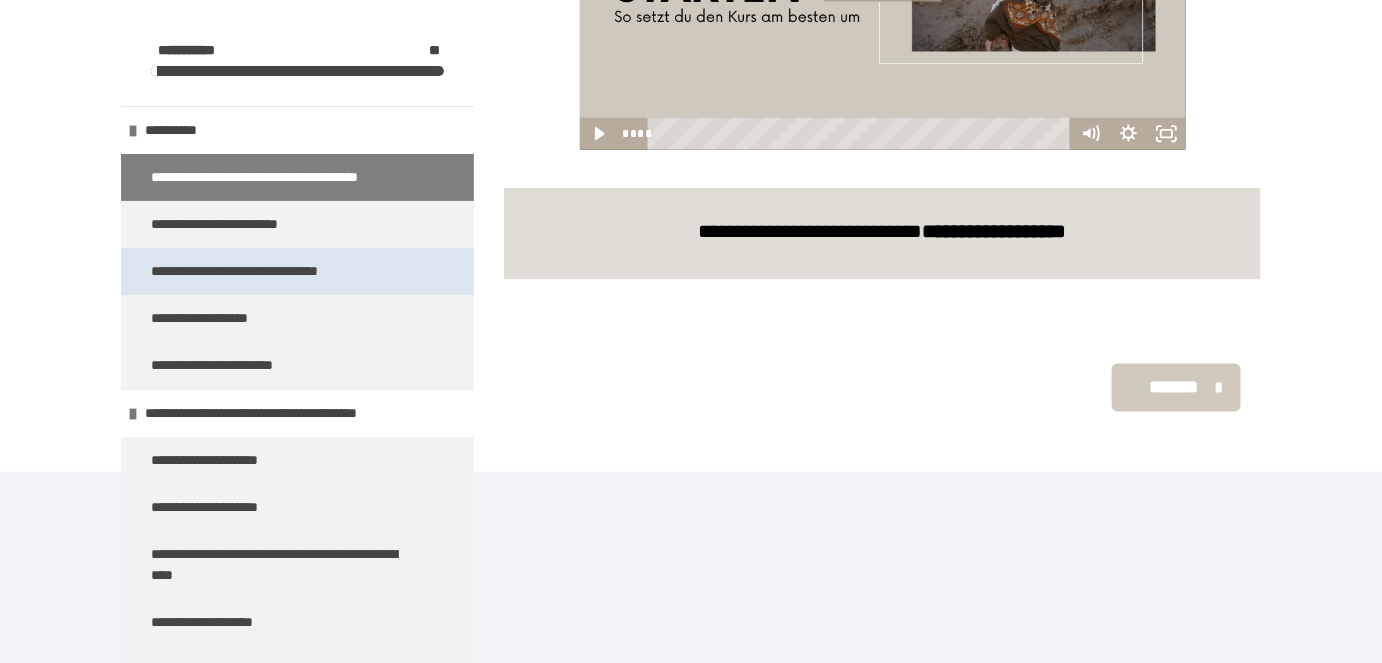 scroll, scrollTop: 713, scrollLeft: 0, axis: vertical 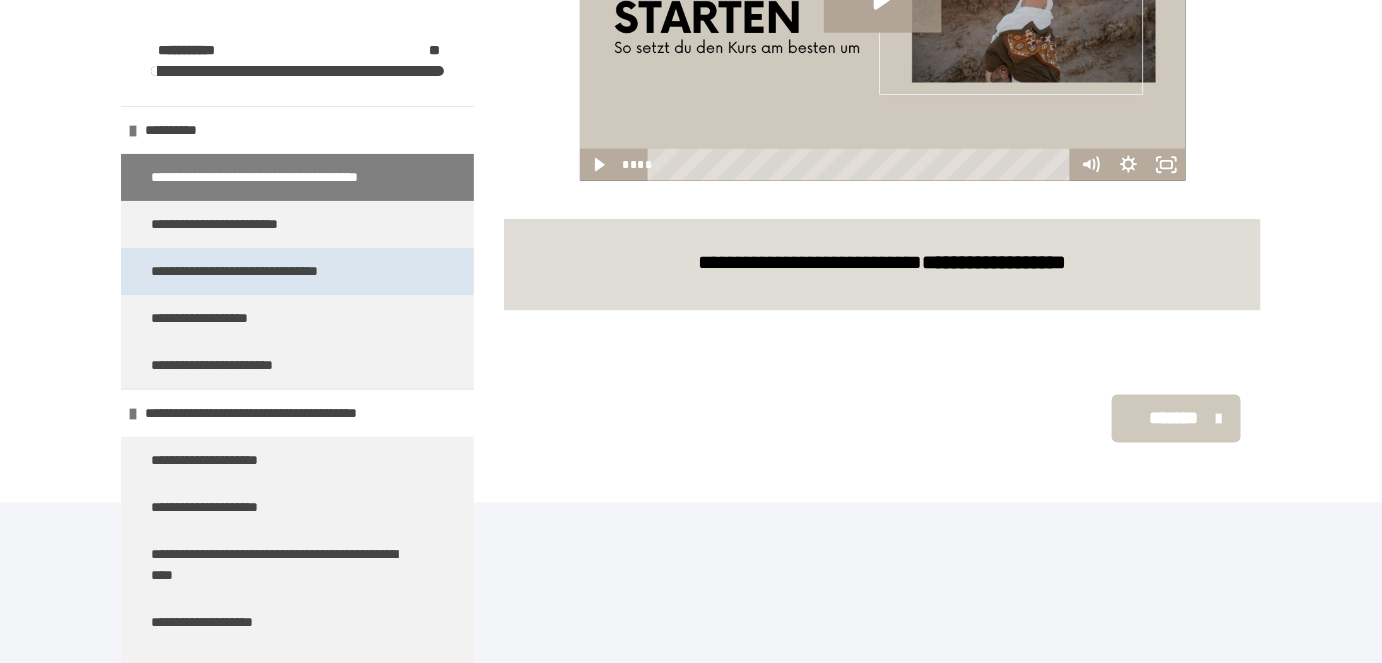 click on "**********" at bounding box center [258, 271] 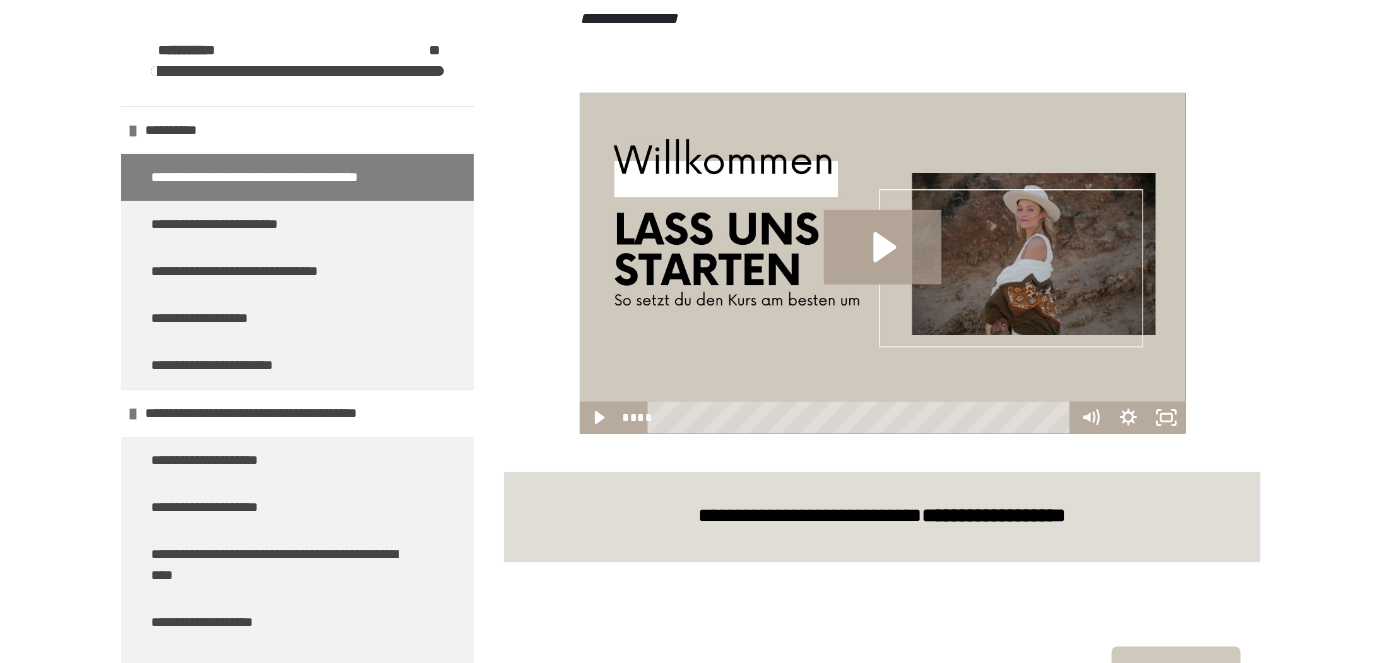 scroll, scrollTop: 394, scrollLeft: 0, axis: vertical 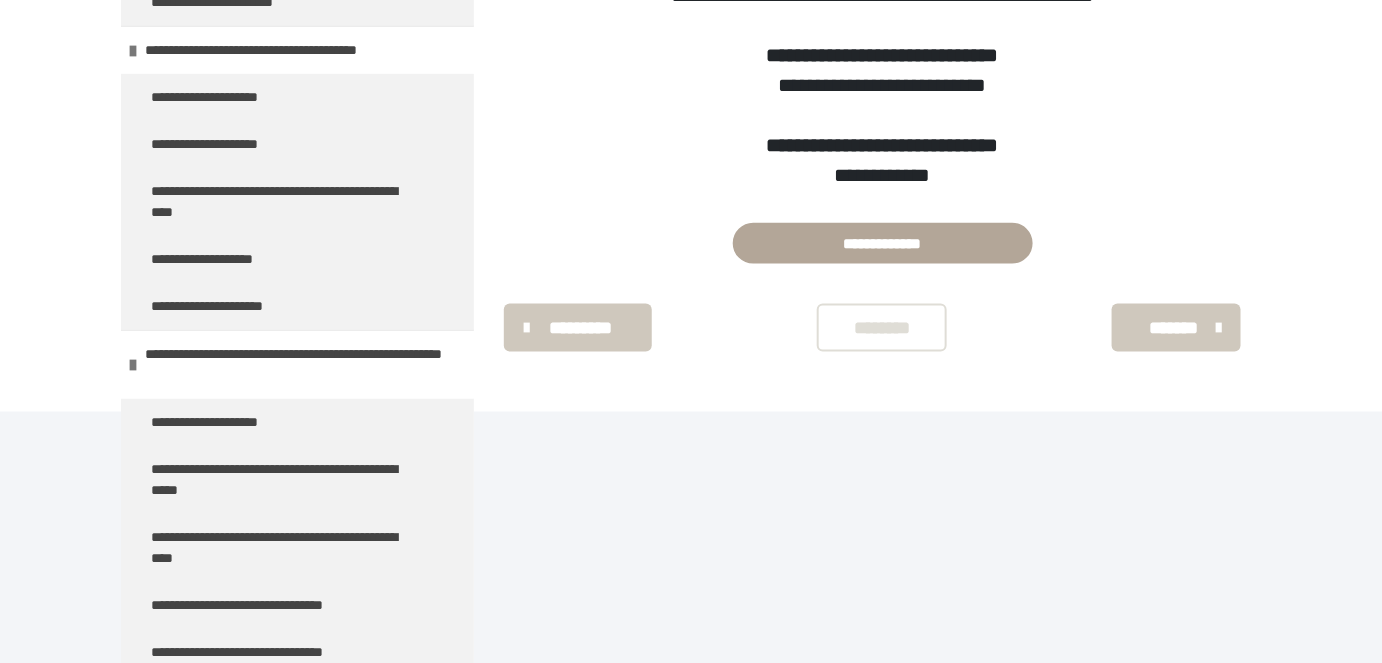 click on "********" at bounding box center (882, 328) 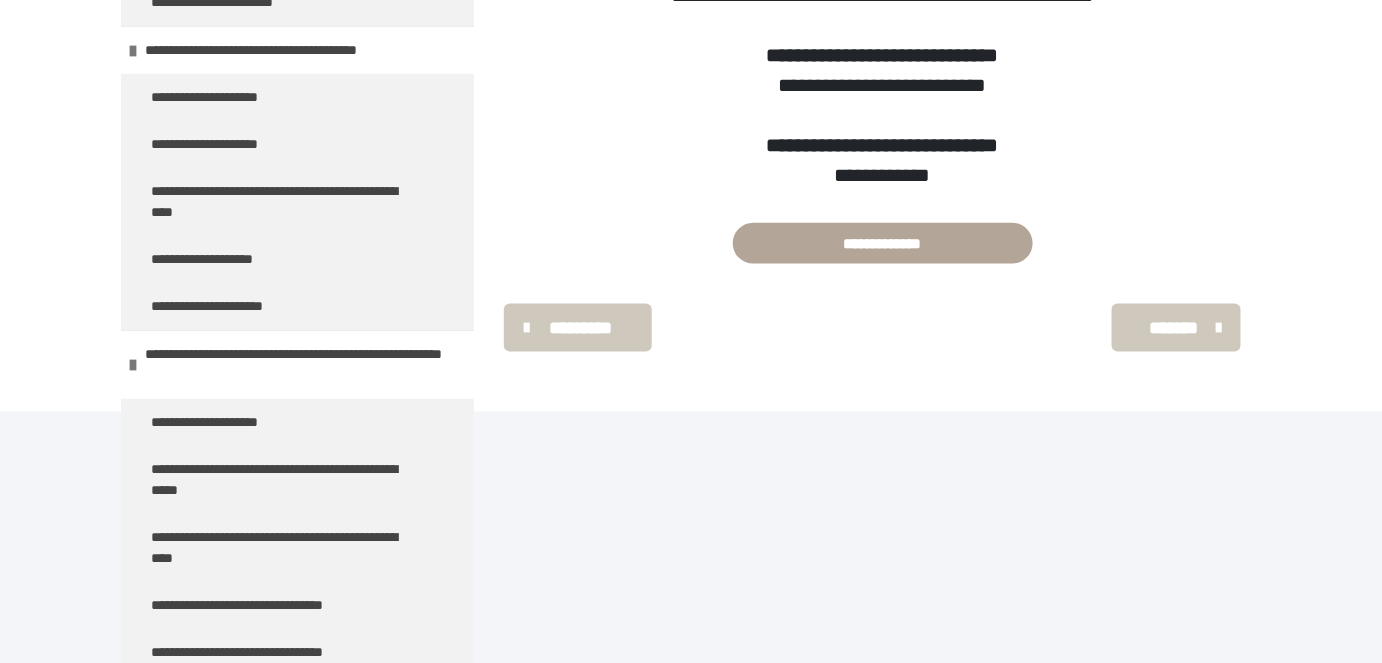 scroll, scrollTop: 90, scrollLeft: 0, axis: vertical 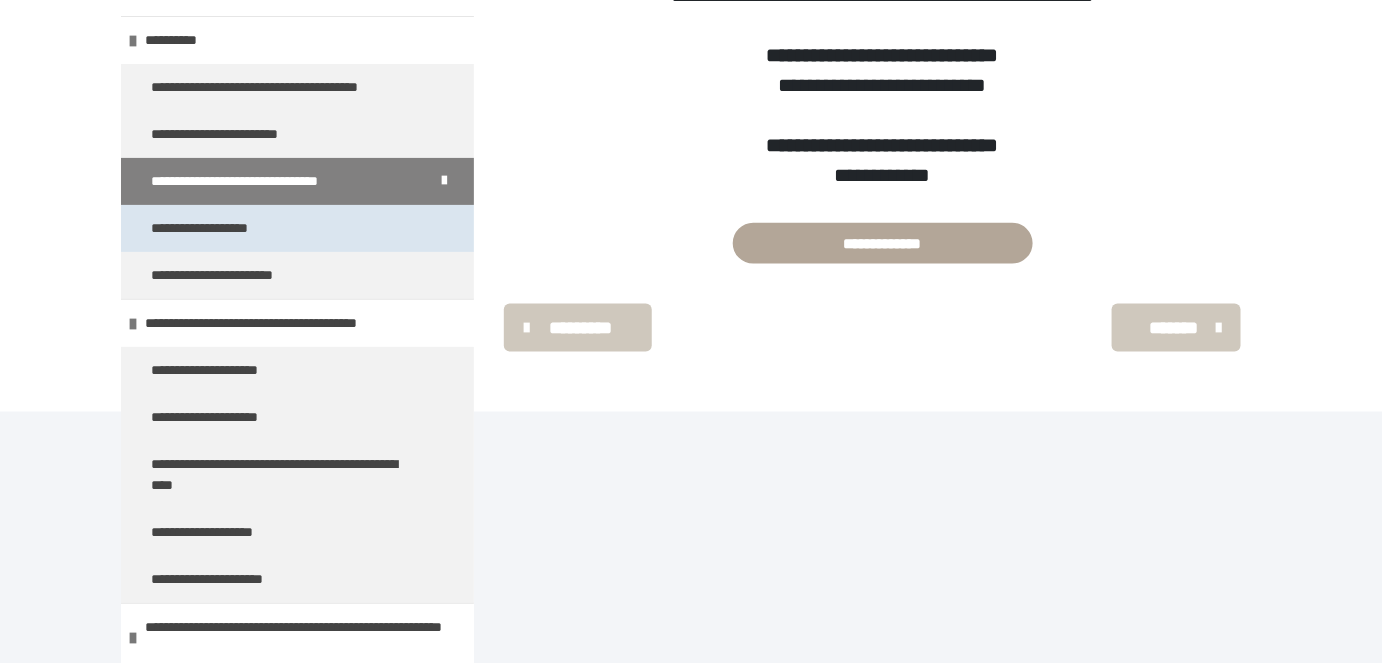 click on "**********" at bounding box center (221, 228) 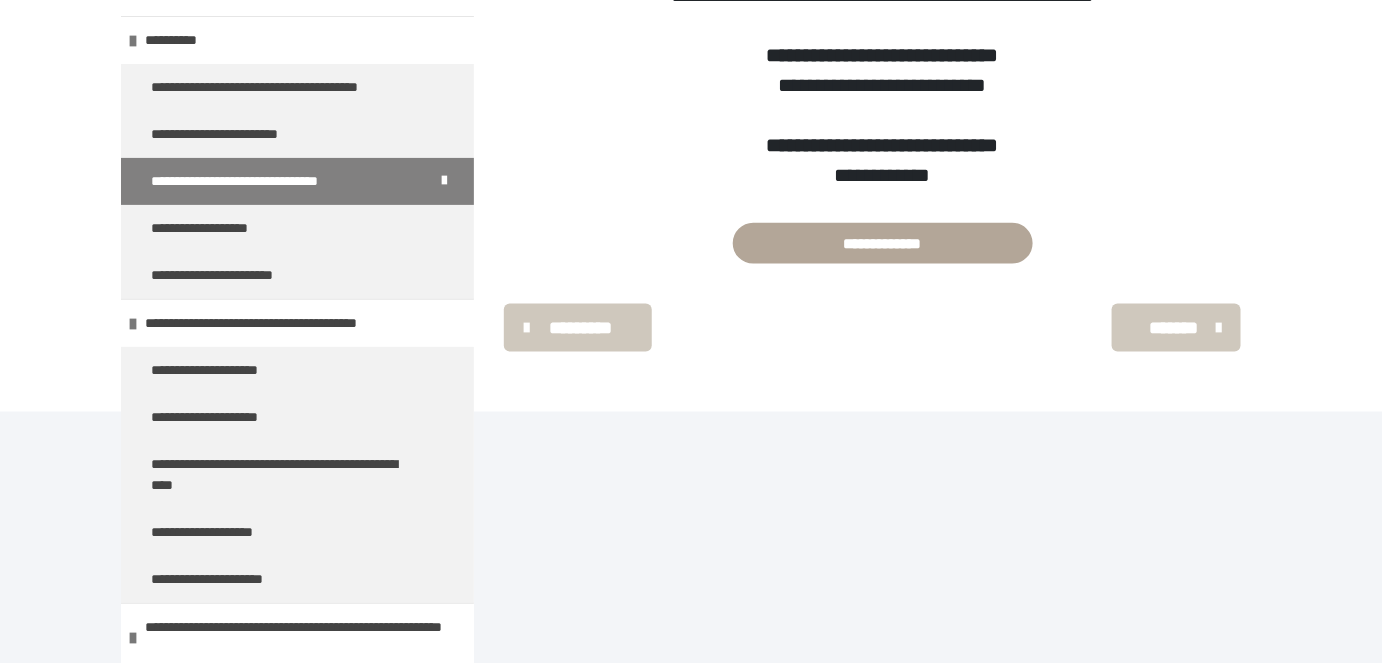 scroll, scrollTop: 269, scrollLeft: 0, axis: vertical 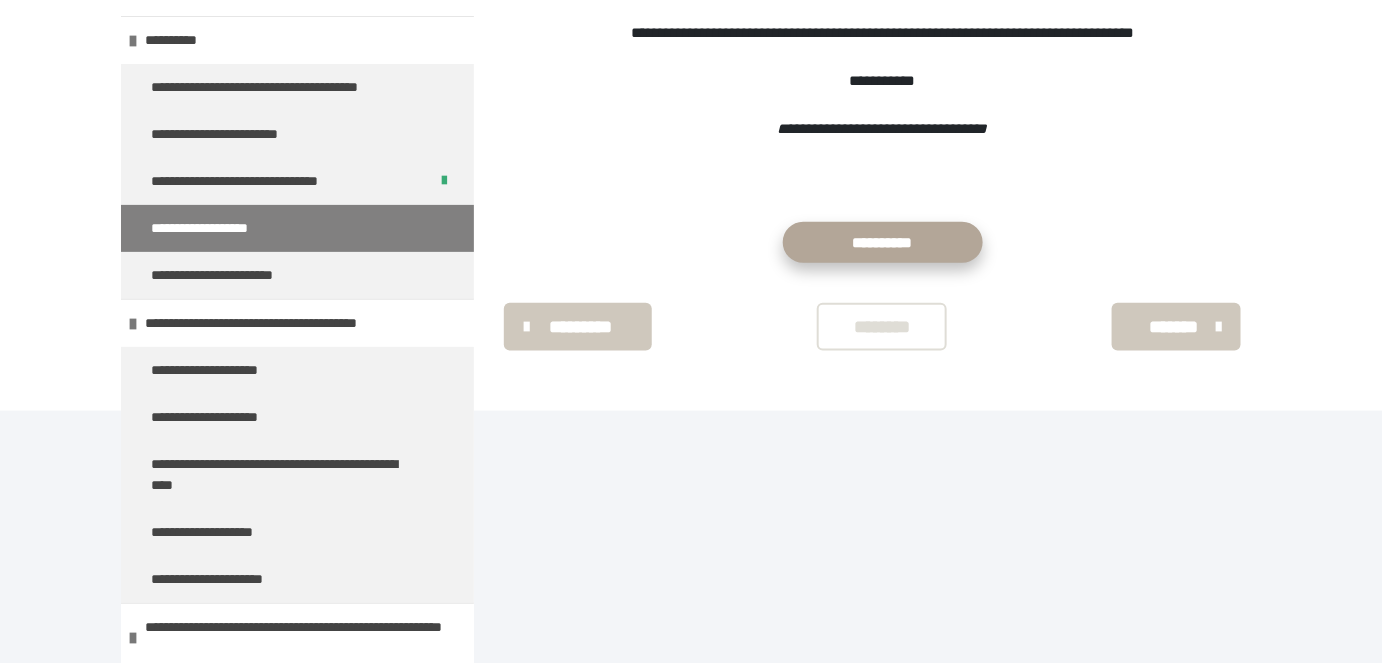 click on "**********" at bounding box center (883, 243) 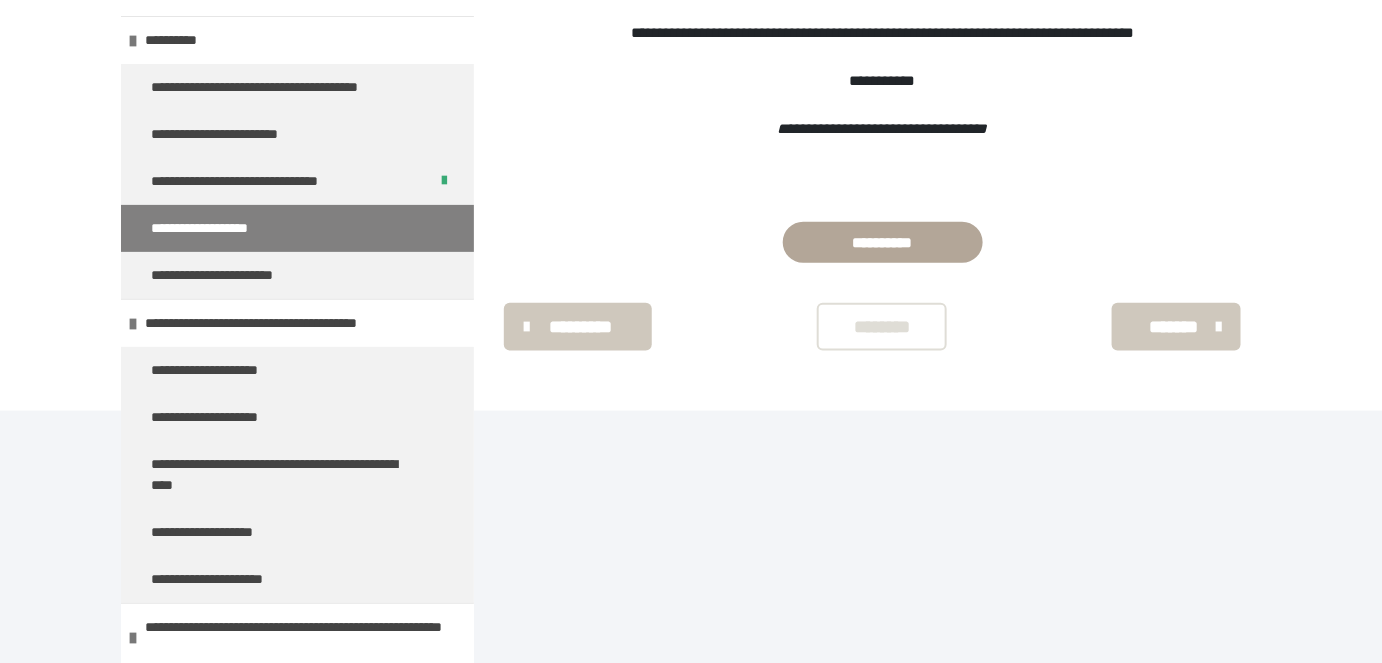 click on "********" at bounding box center (882, 327) 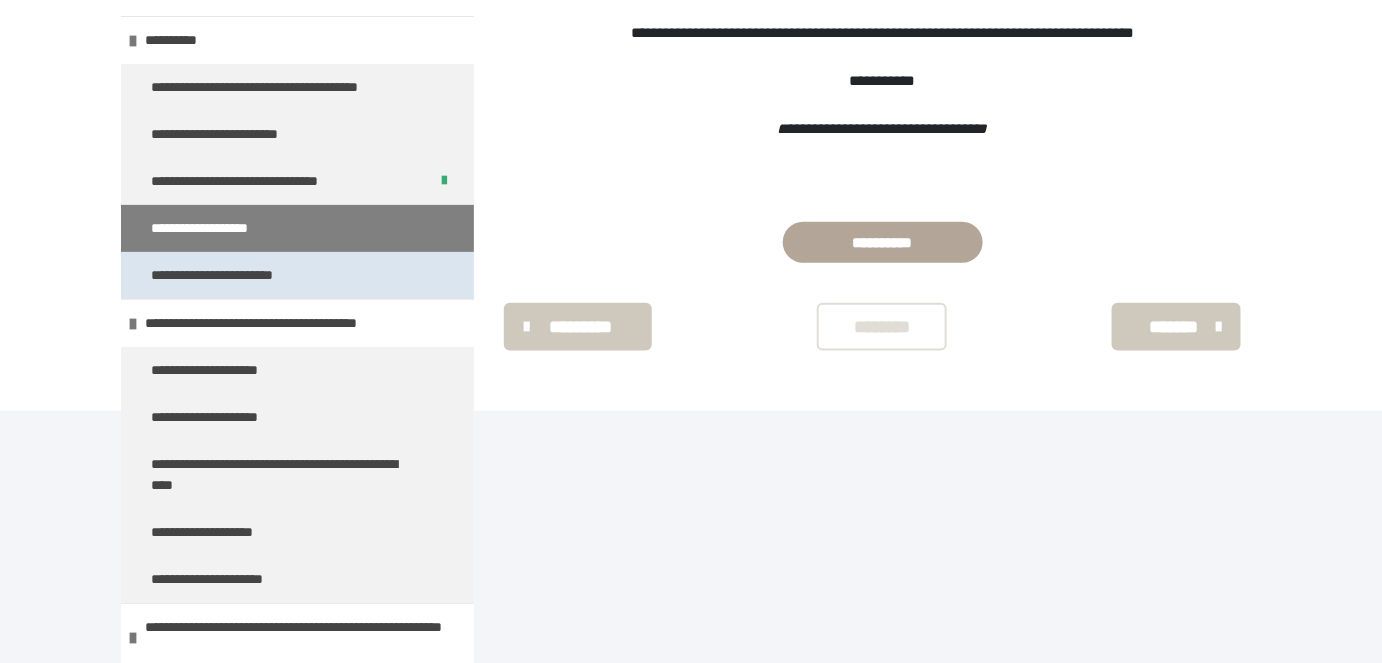 click on "**********" at bounding box center [242, 275] 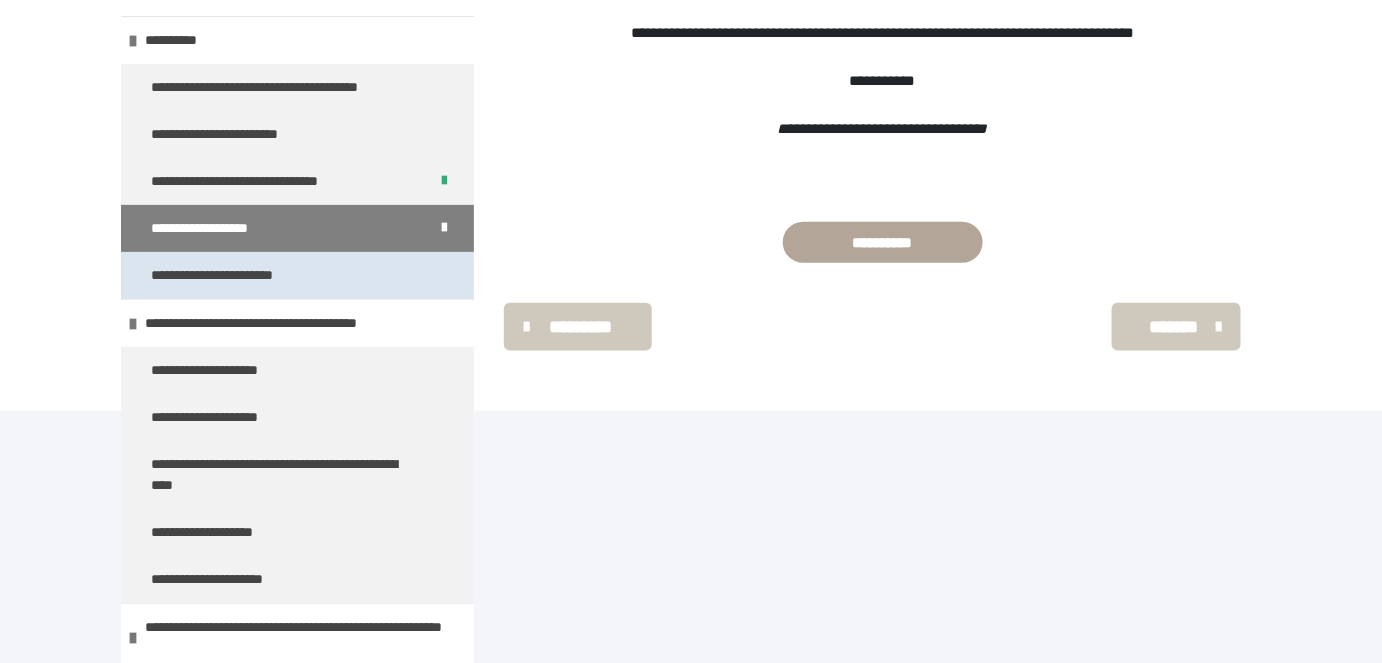 scroll, scrollTop: 269, scrollLeft: 0, axis: vertical 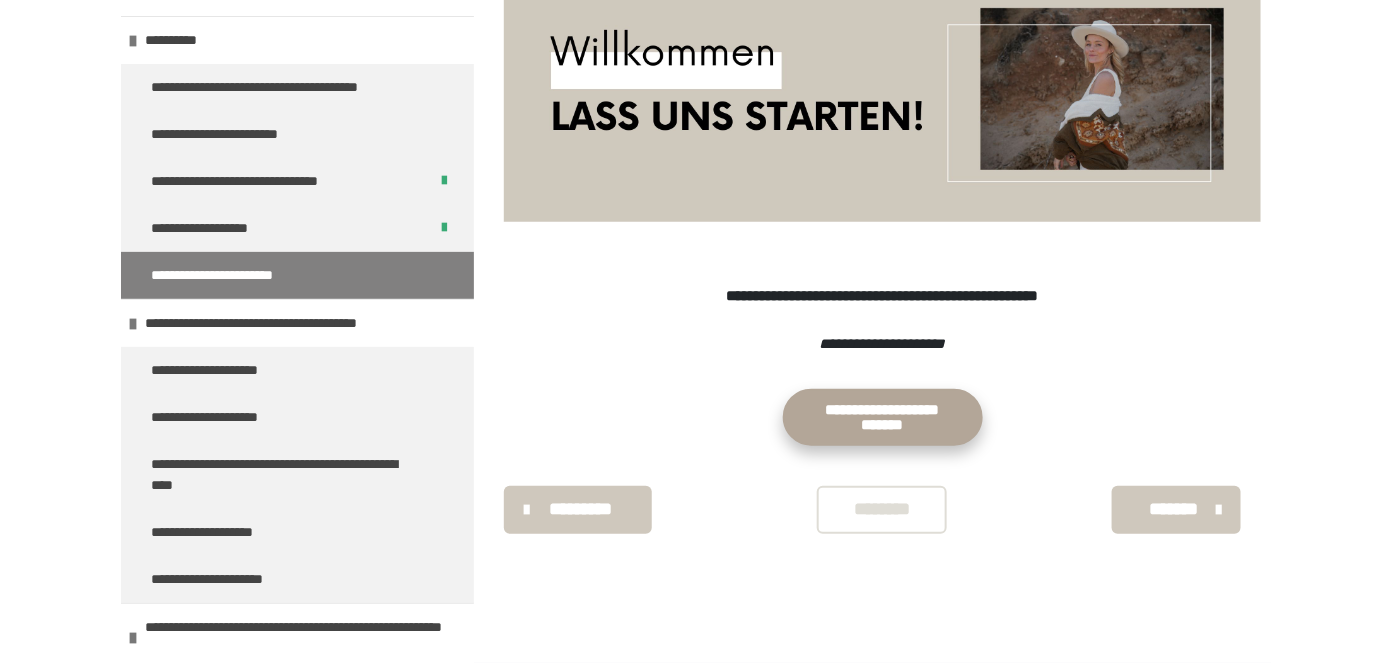 click on "**********" at bounding box center [883, 417] 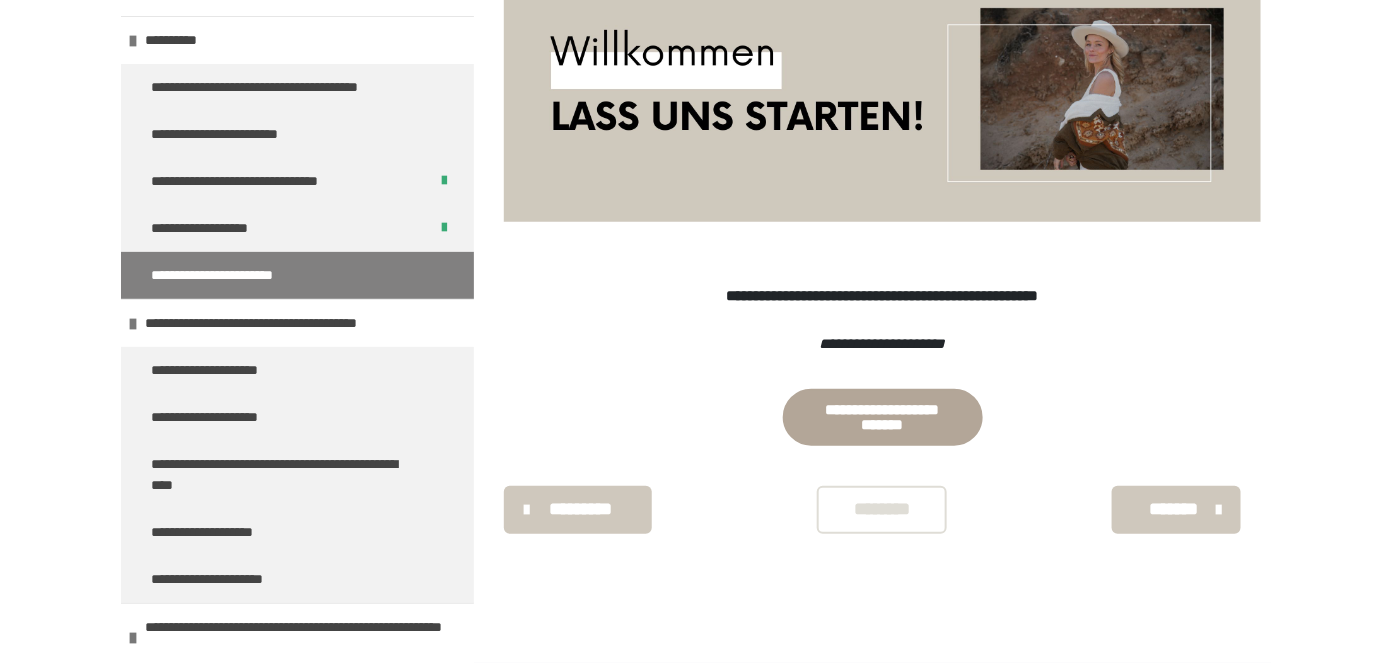 click on "********" at bounding box center [882, 509] 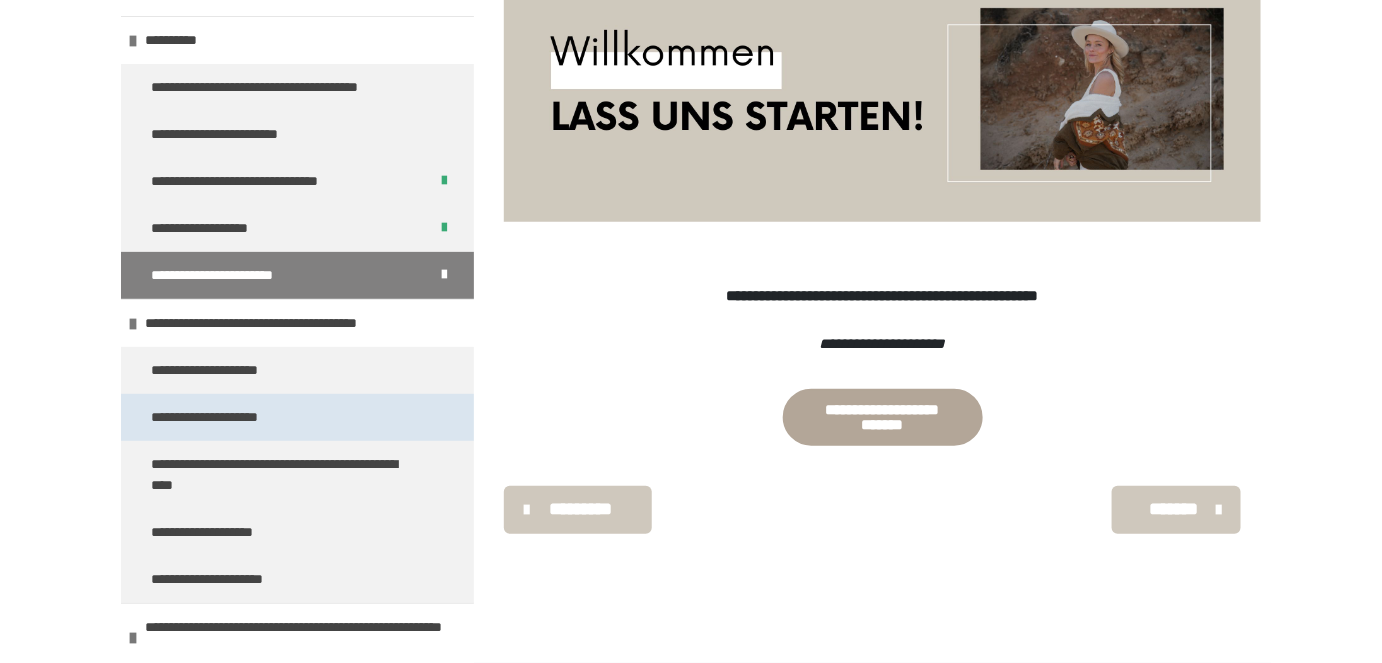 scroll, scrollTop: 363, scrollLeft: 0, axis: vertical 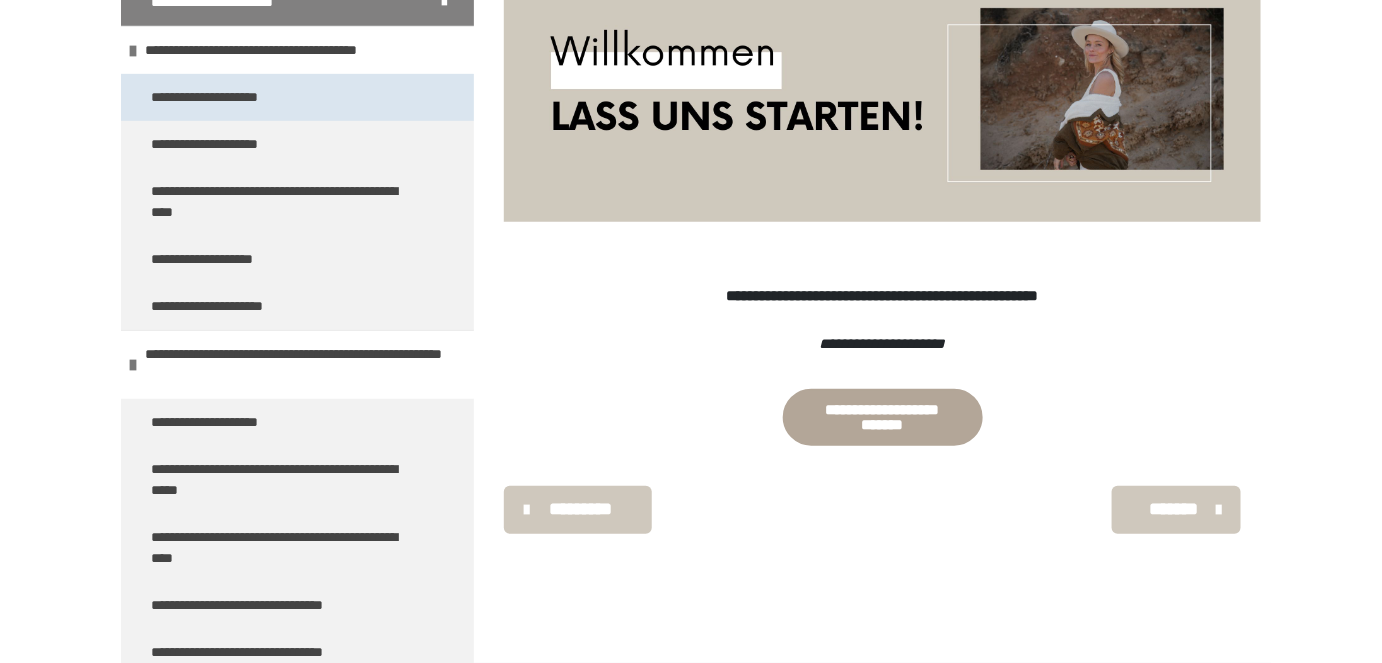 click on "**********" at bounding box center [297, 97] 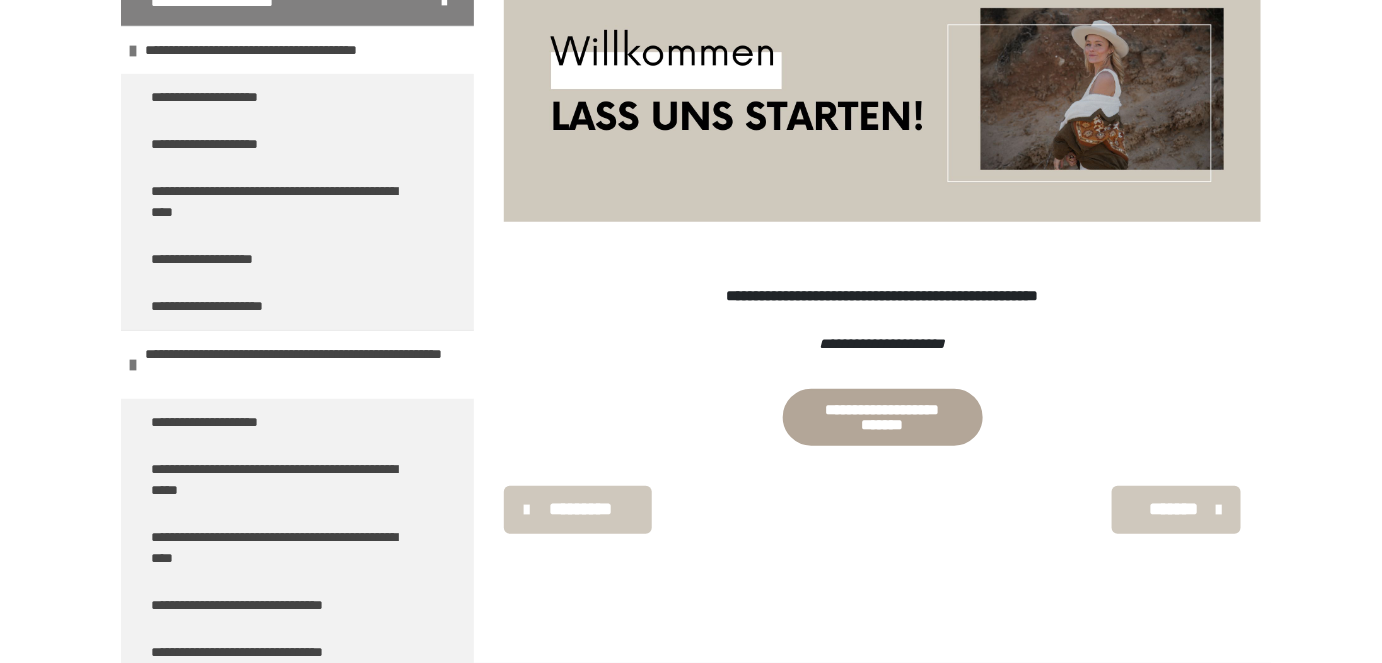 scroll, scrollTop: 269, scrollLeft: 0, axis: vertical 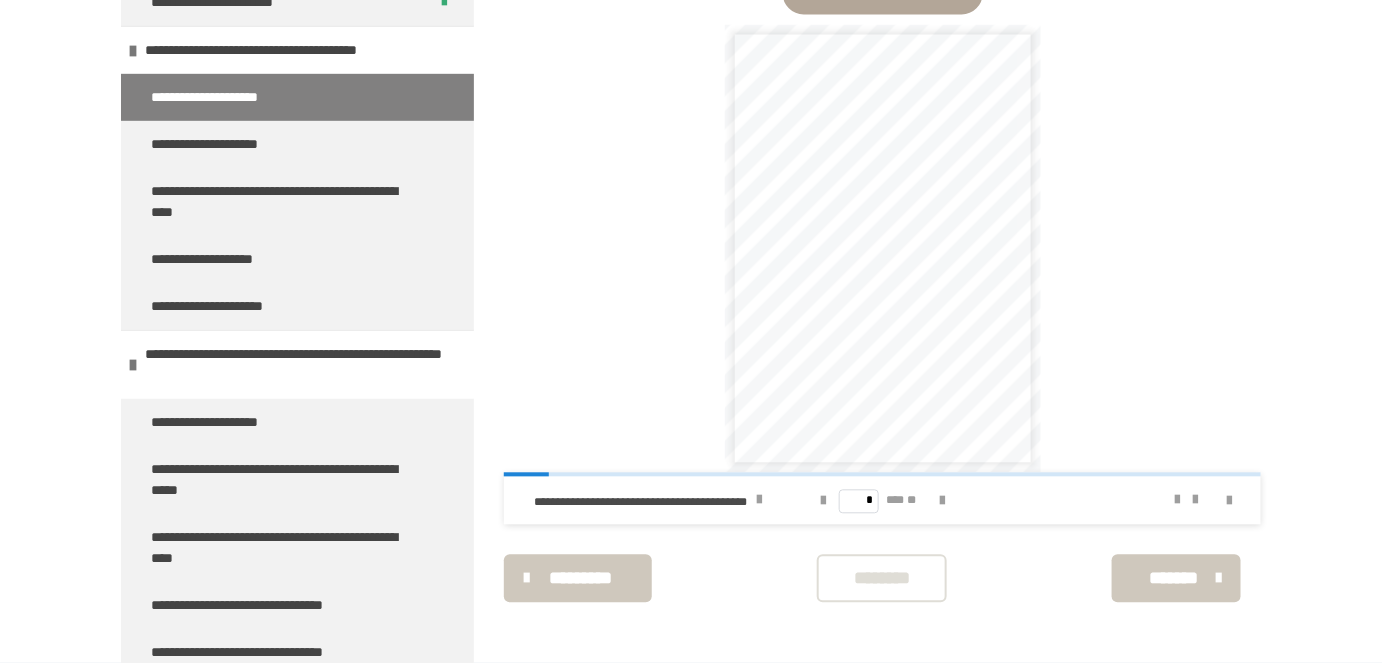 click on "********" at bounding box center [882, 579] 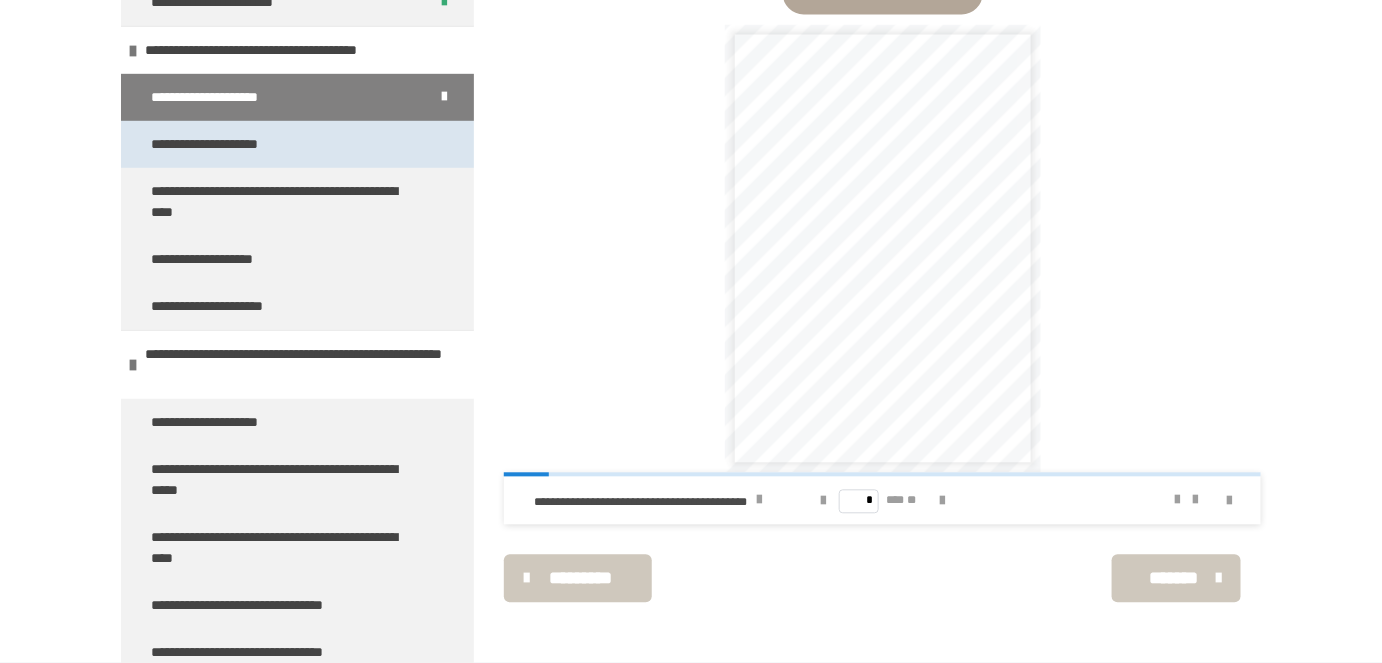 click on "**********" at bounding box center [229, 144] 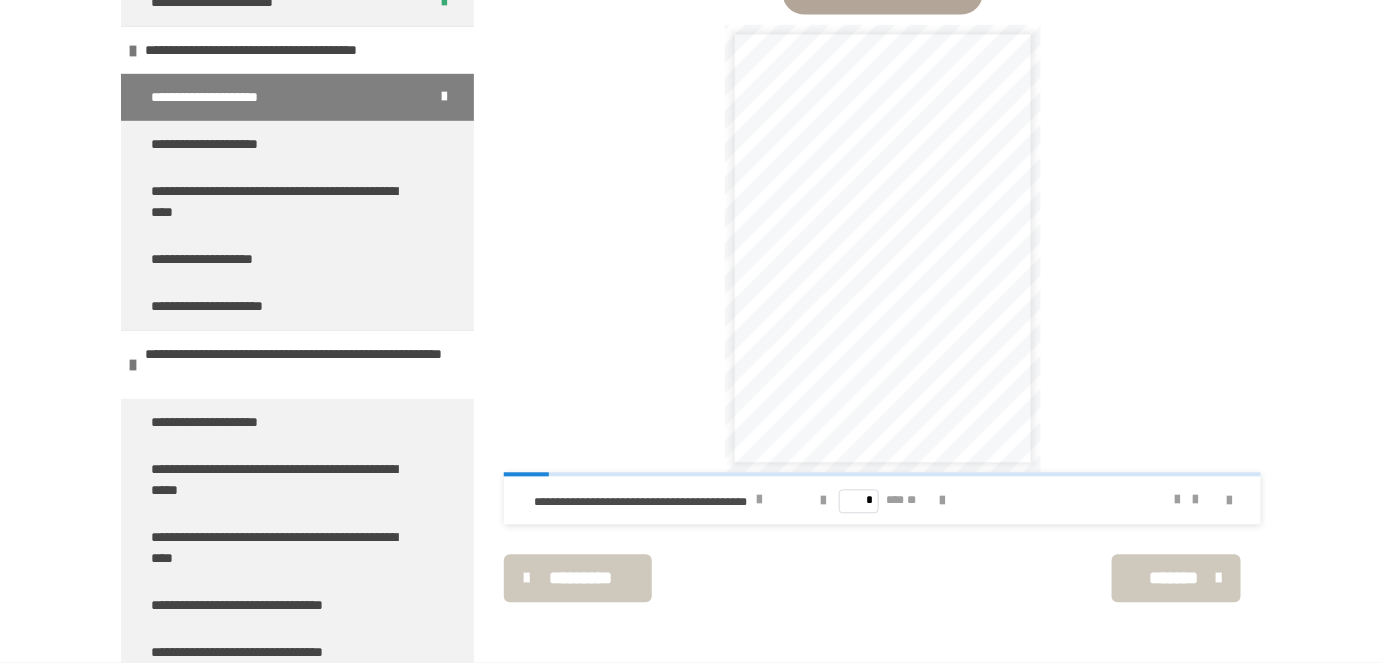 scroll, scrollTop: 269, scrollLeft: 0, axis: vertical 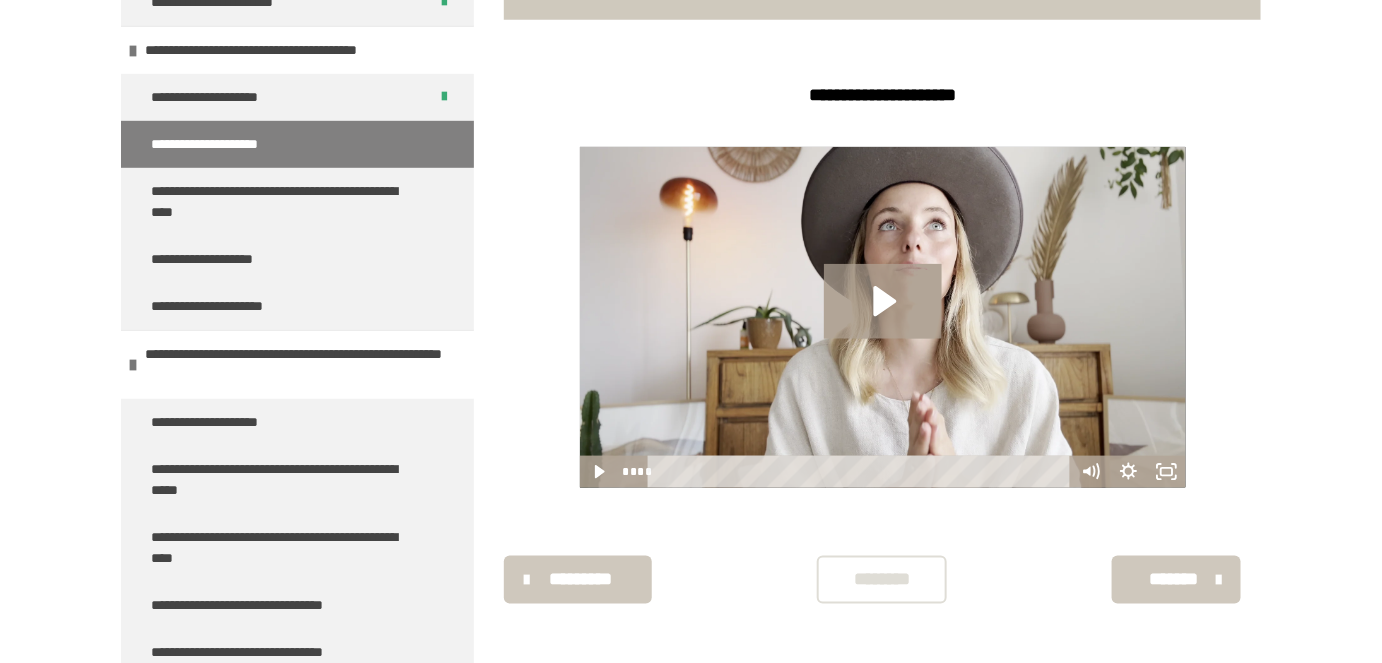 click on "********" at bounding box center (882, 579) 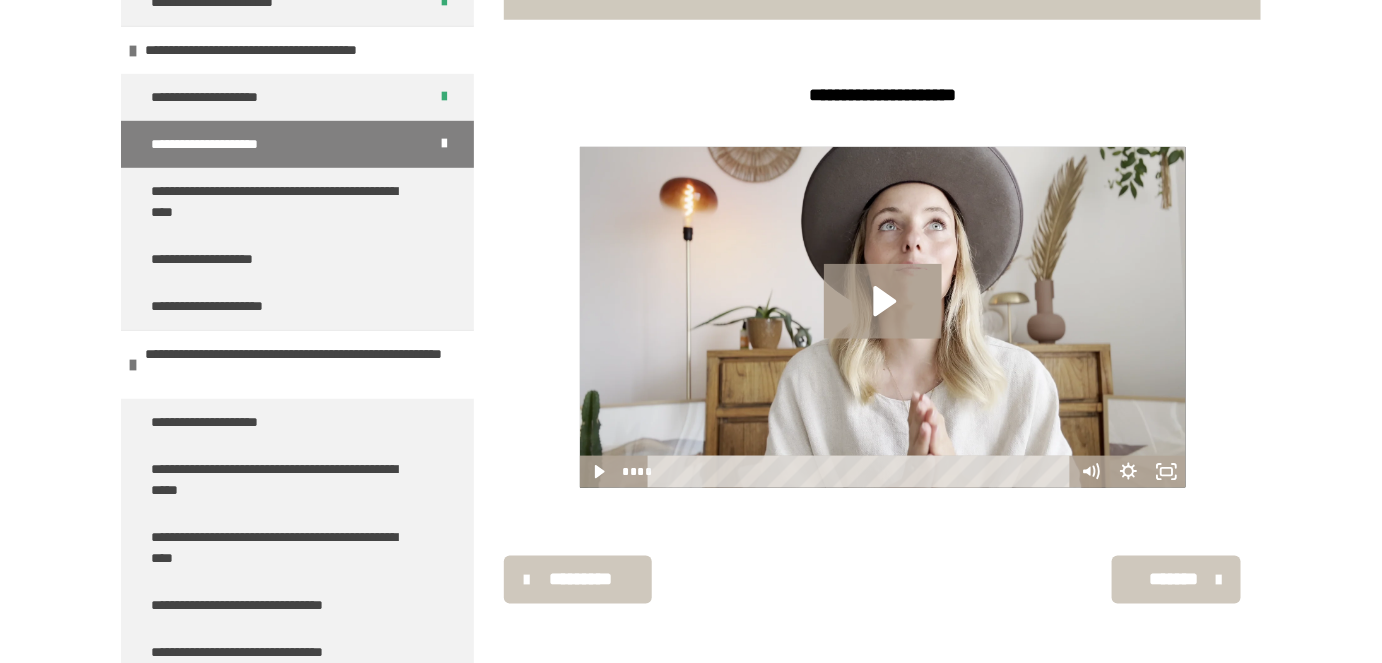 click on "*******" at bounding box center [1176, 580] 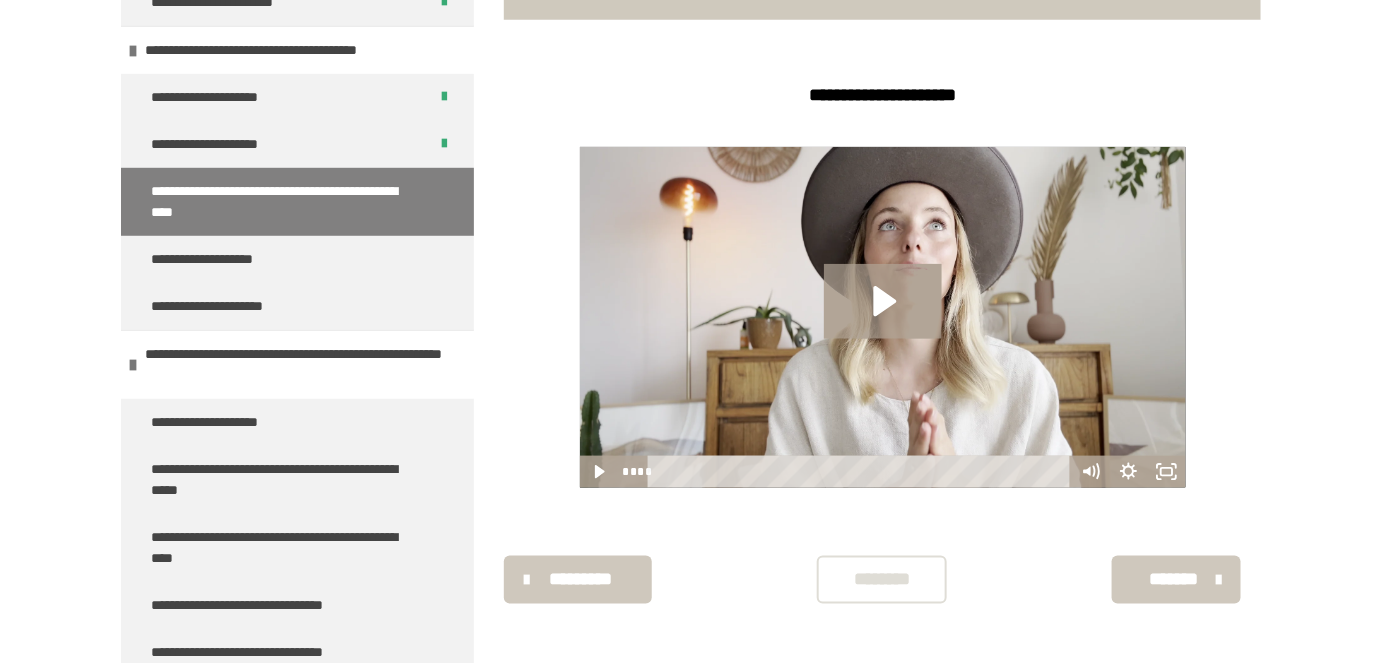 scroll, scrollTop: 579, scrollLeft: 0, axis: vertical 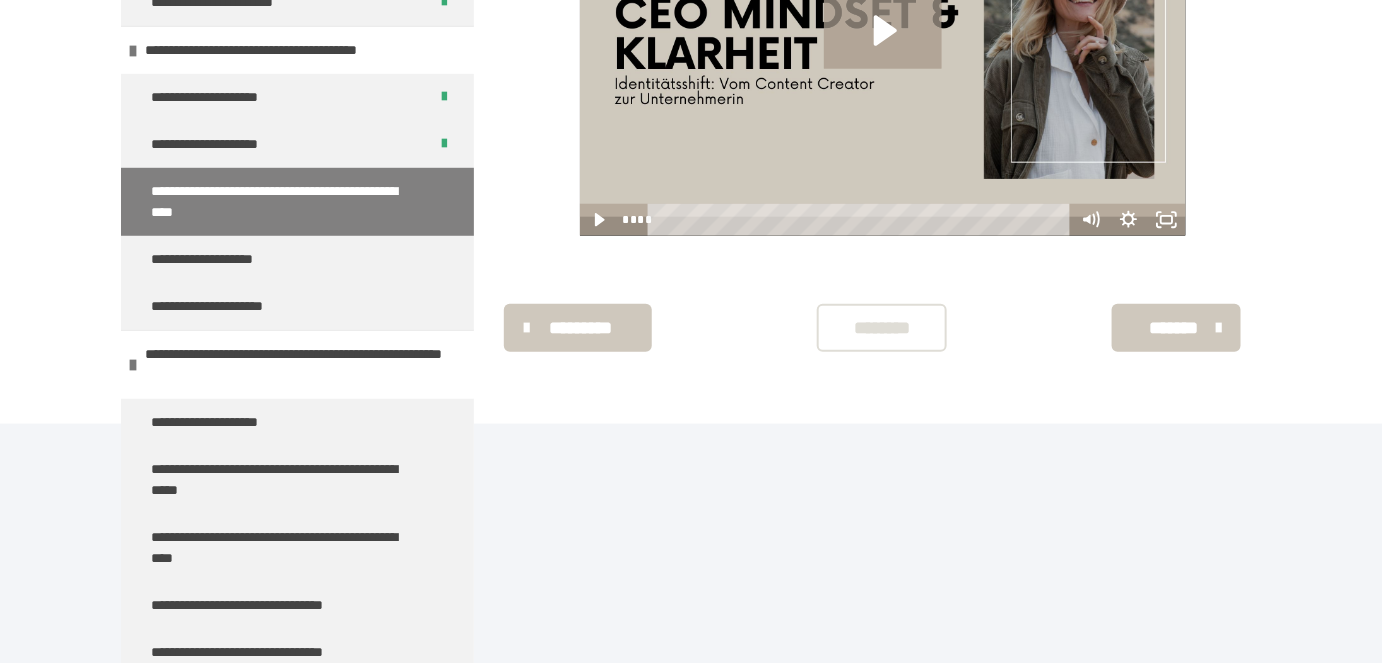 click on "********" at bounding box center (882, 328) 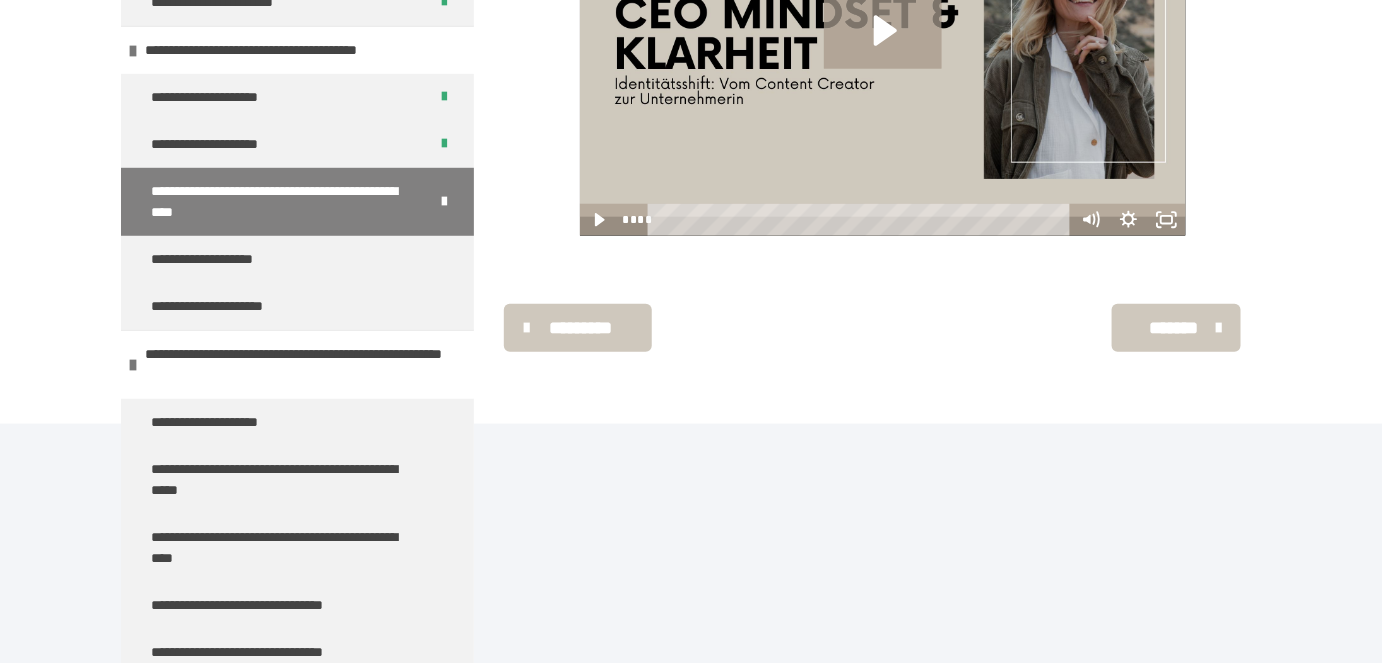 click on "*******" at bounding box center (1174, 328) 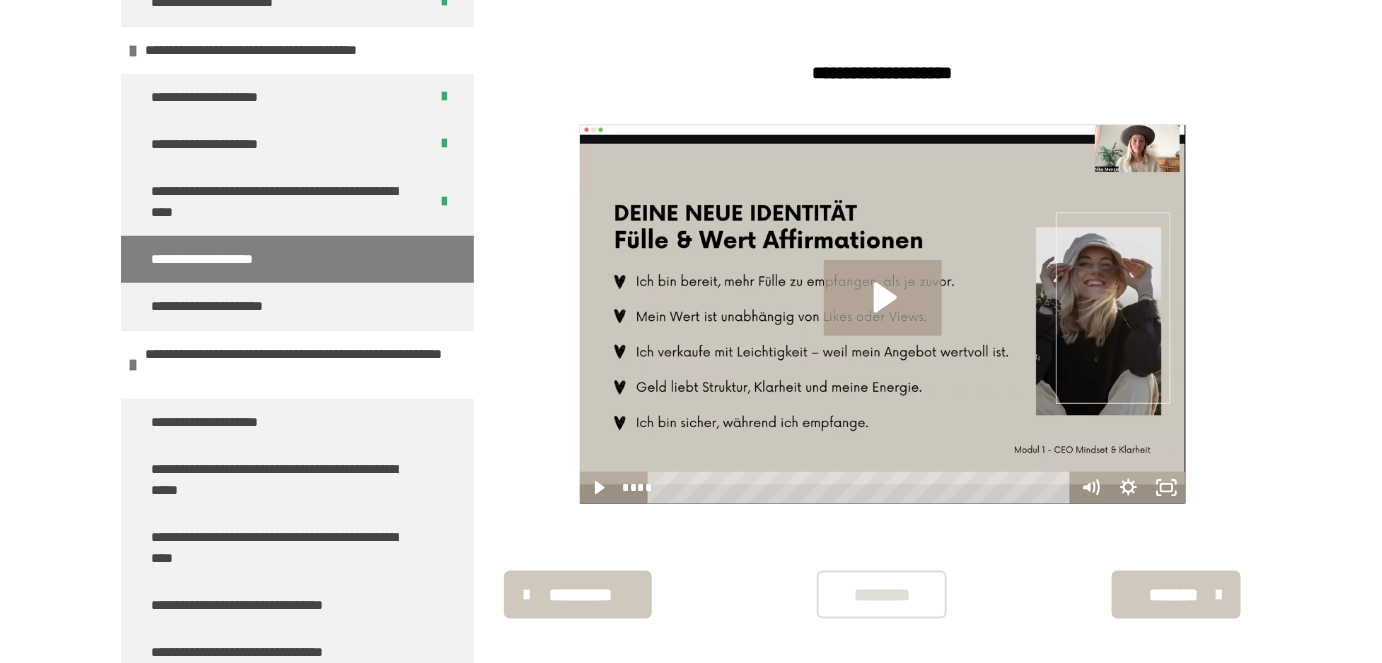 scroll, scrollTop: 580, scrollLeft: 0, axis: vertical 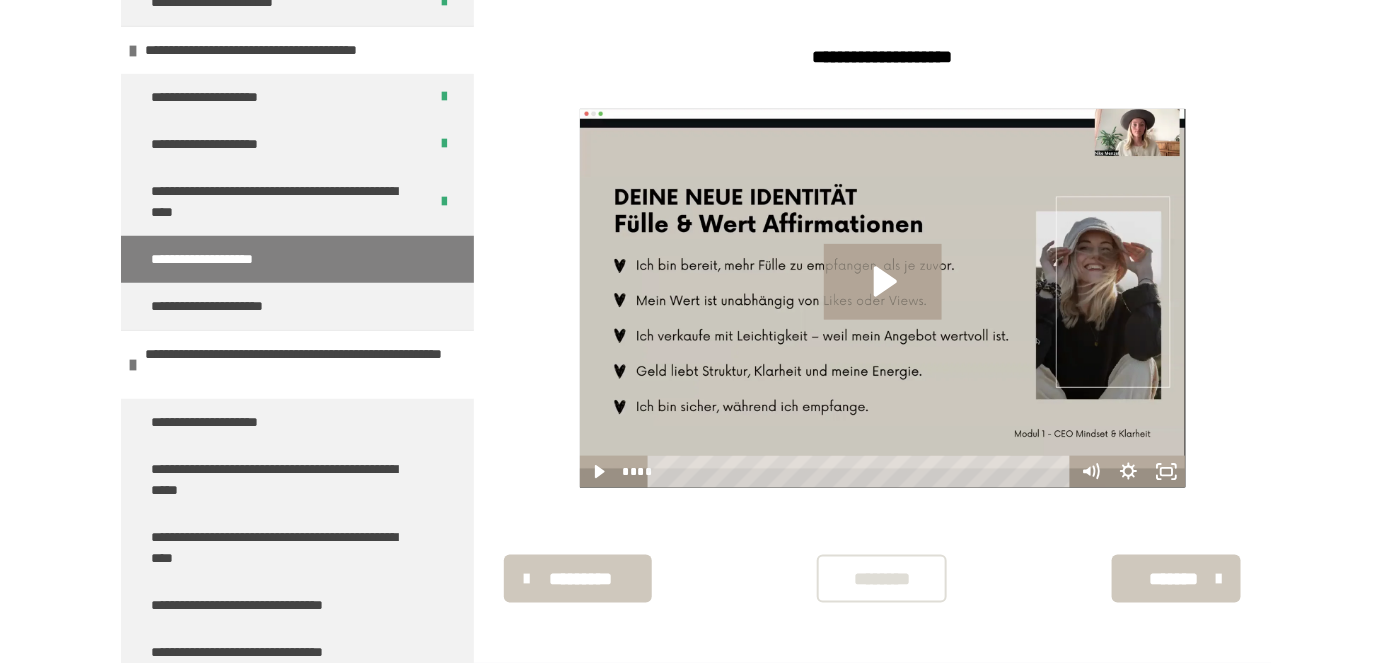 click on "********" at bounding box center [882, 579] 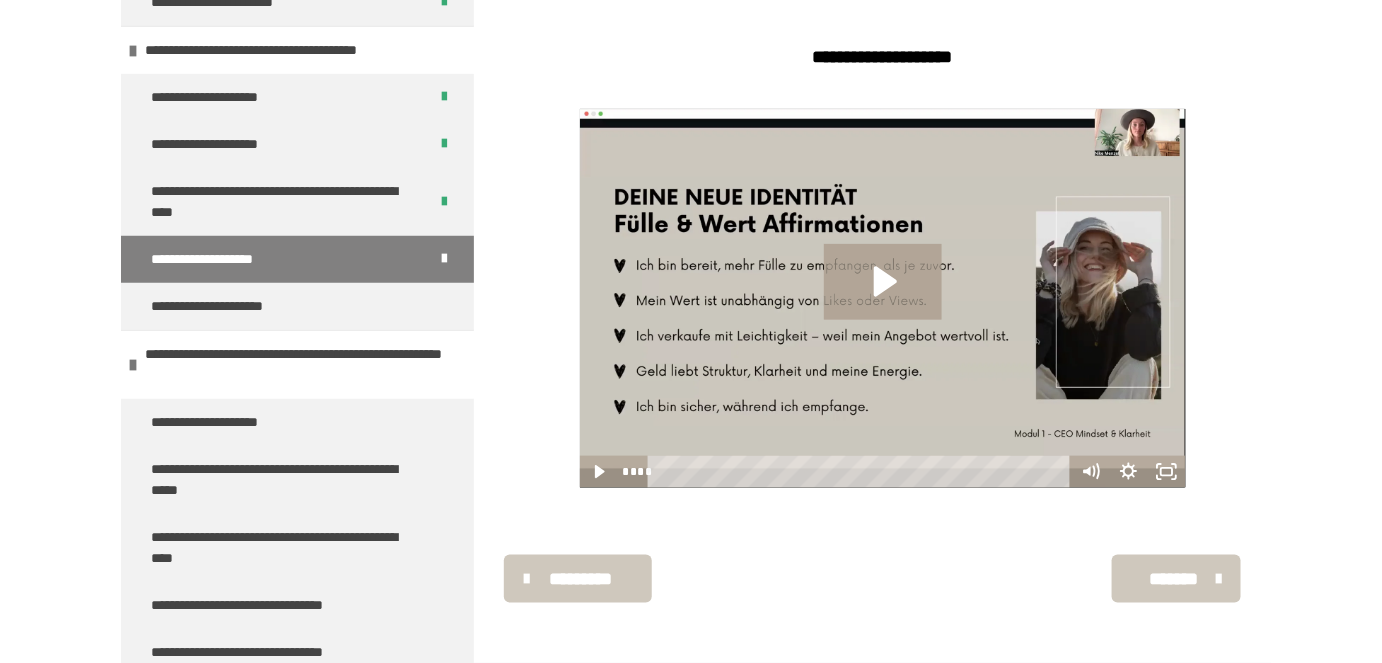 click on "*******" at bounding box center [1176, 579] 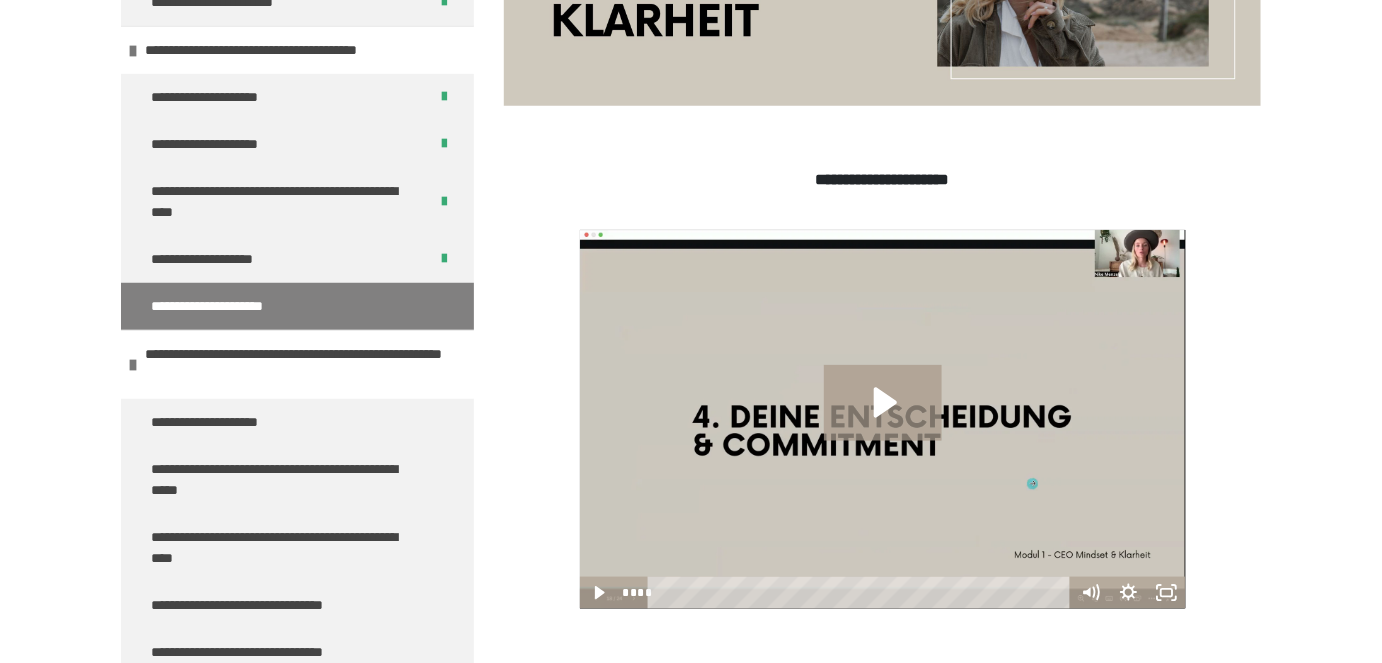 scroll, scrollTop: 576, scrollLeft: 0, axis: vertical 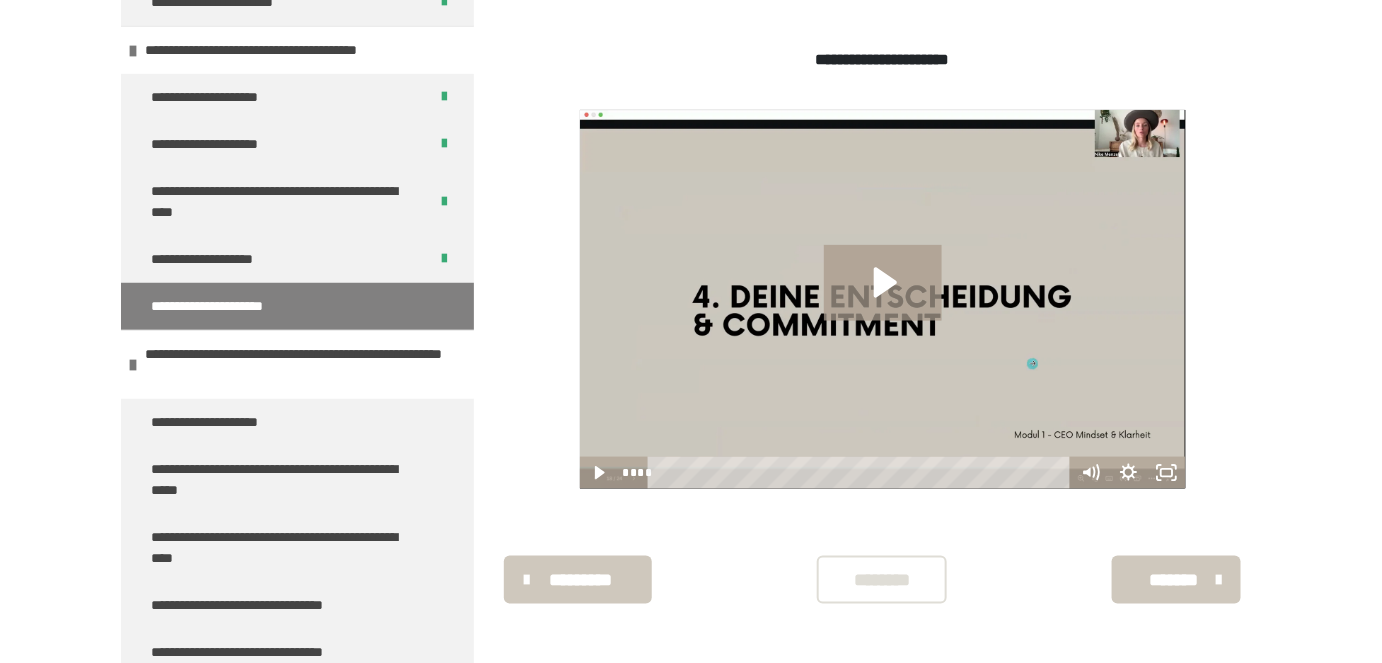 click on "********" at bounding box center [882, 580] 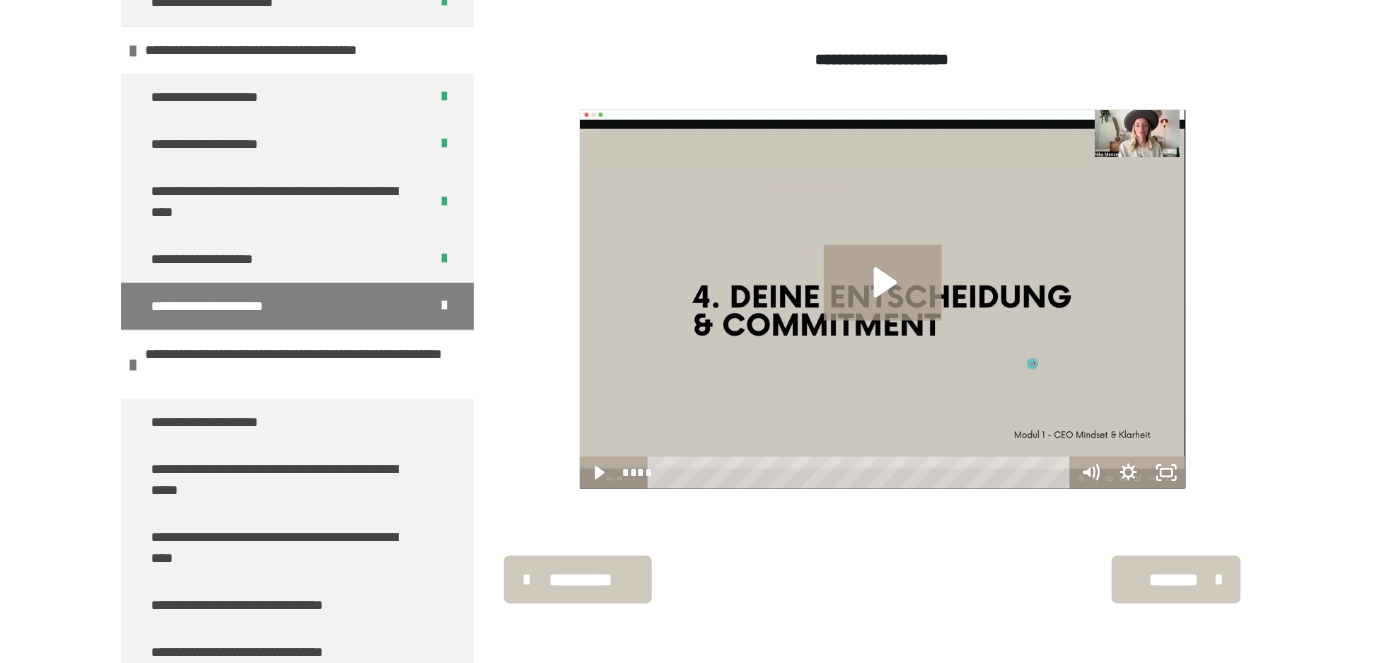 click on "*******" at bounding box center [1174, 580] 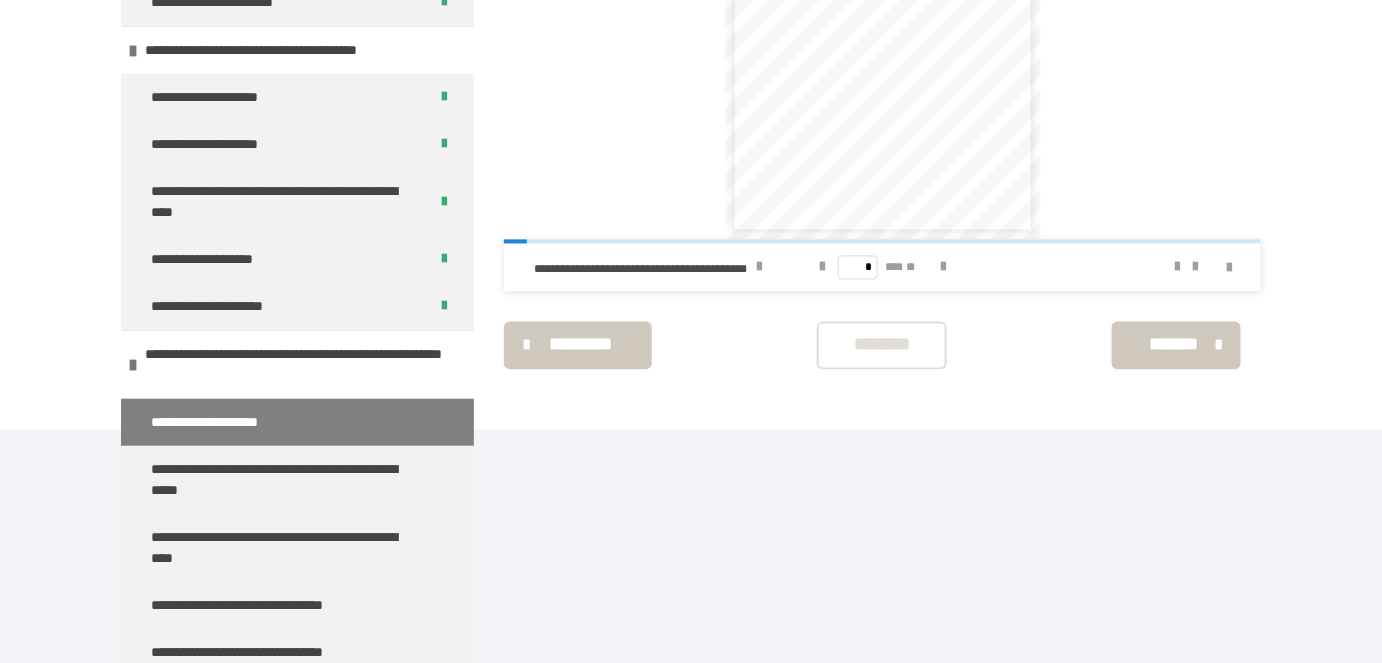 scroll, scrollTop: 1262, scrollLeft: 0, axis: vertical 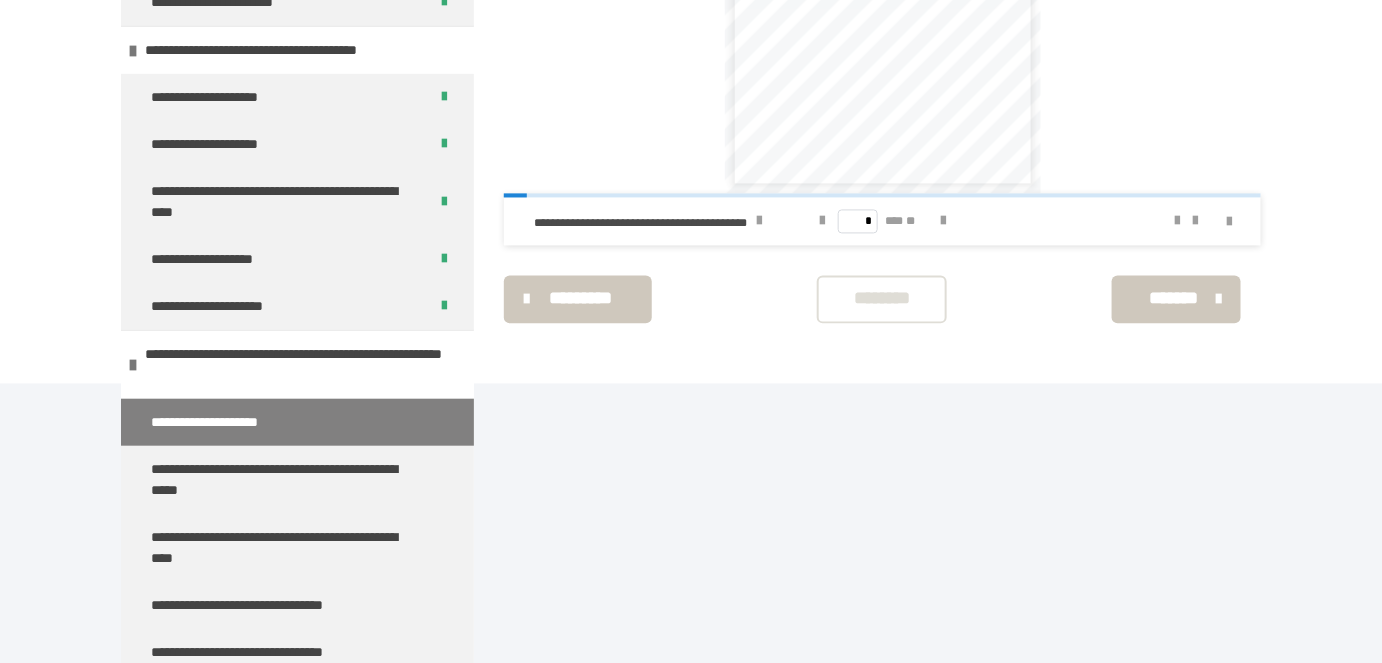 click on "********" at bounding box center [882, 299] 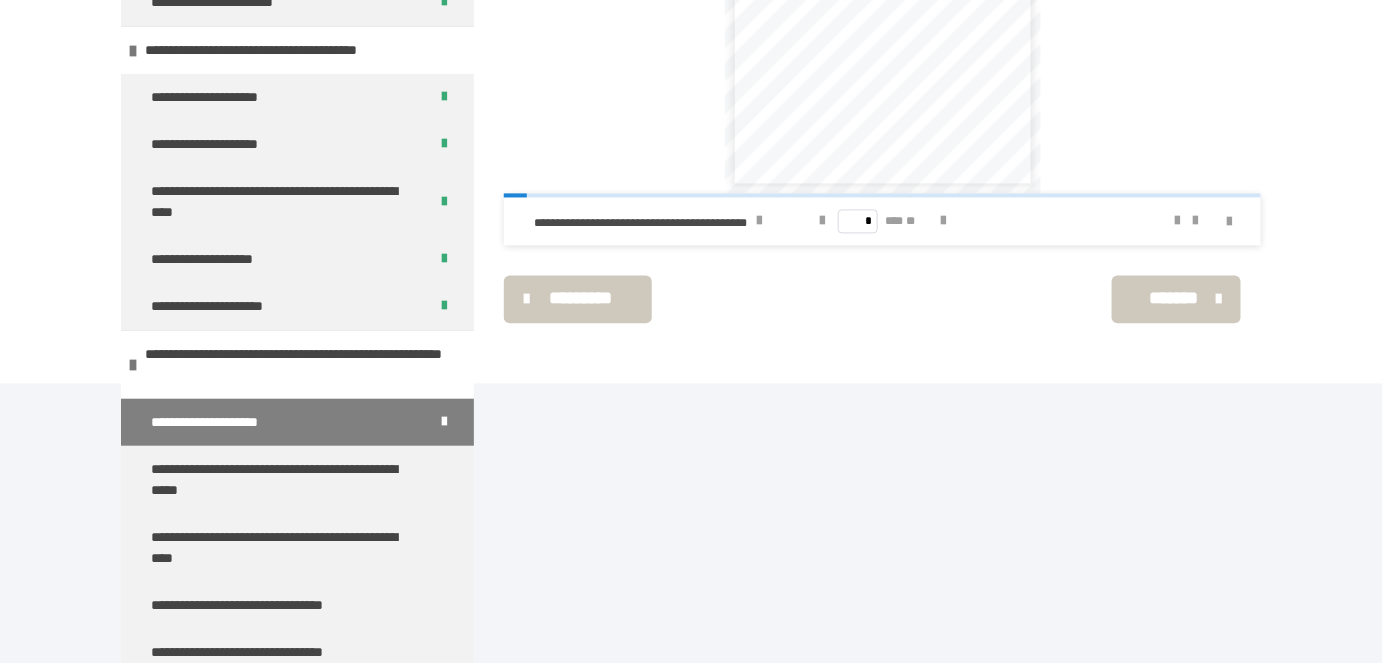 click on "*******" at bounding box center (1174, 299) 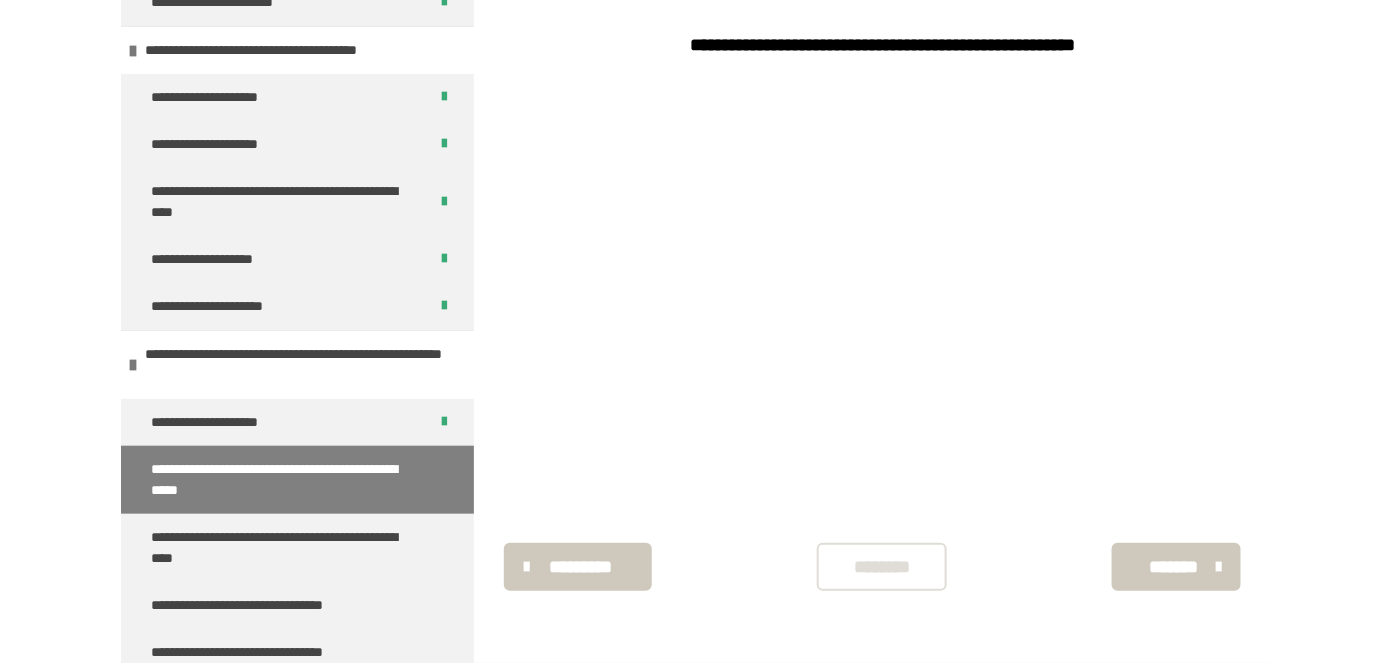 scroll, scrollTop: 579, scrollLeft: 0, axis: vertical 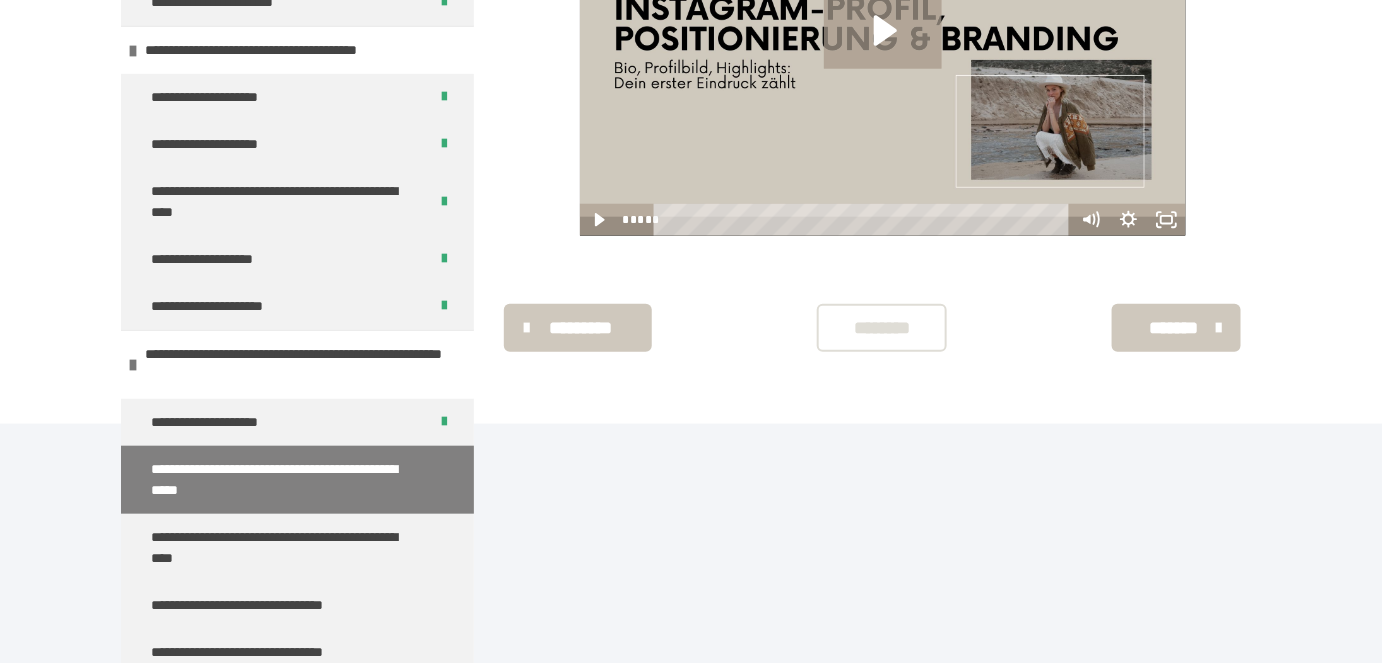 click on "********" at bounding box center (882, 328) 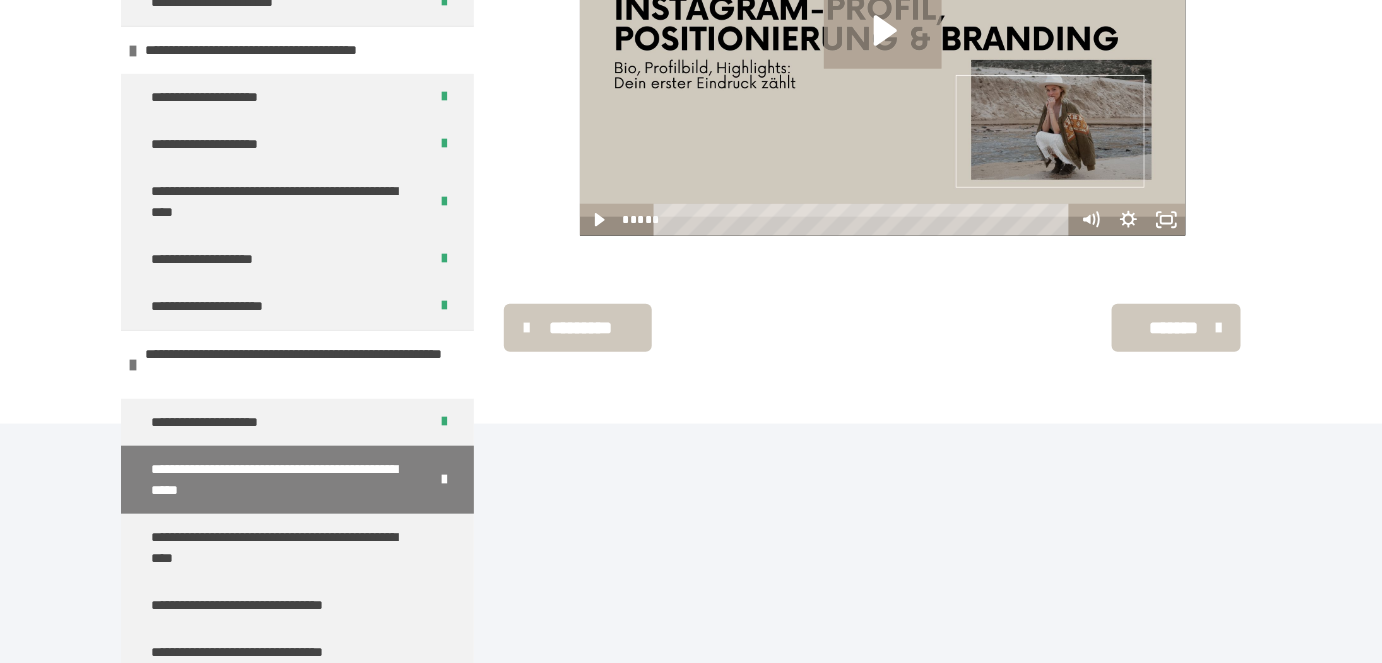 click on "*******" at bounding box center [1174, 328] 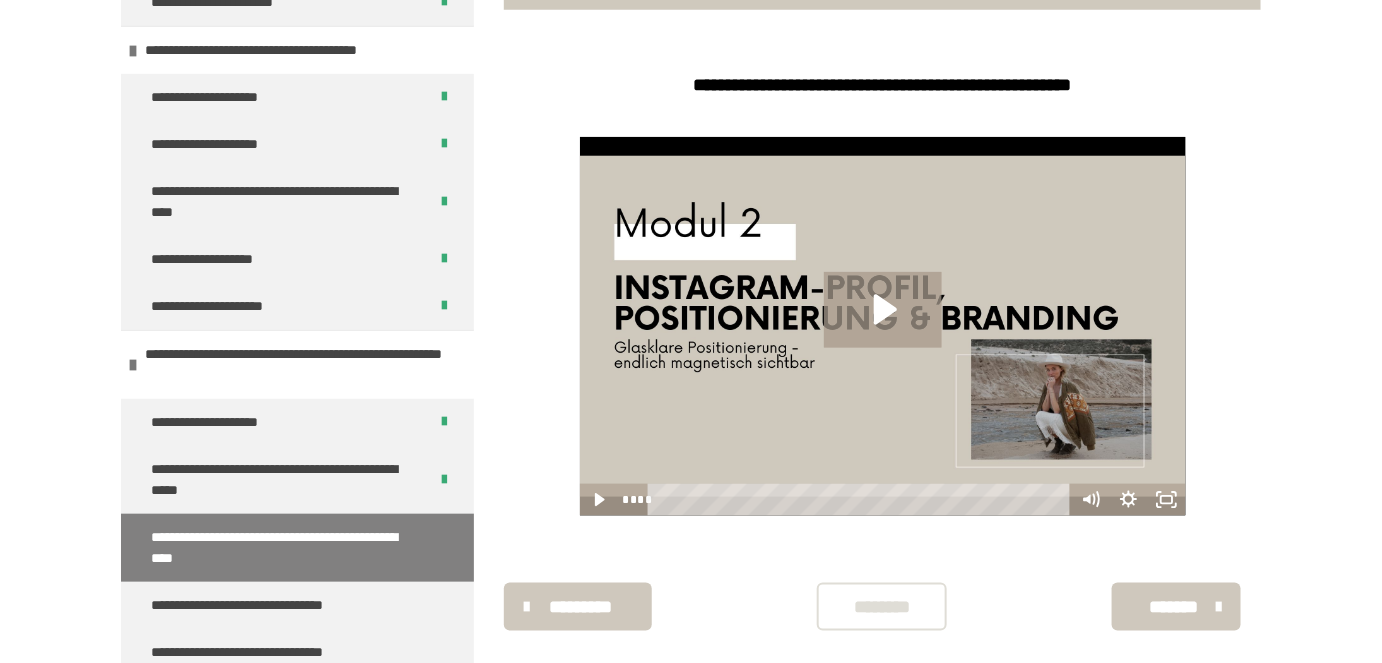 scroll, scrollTop: 580, scrollLeft: 0, axis: vertical 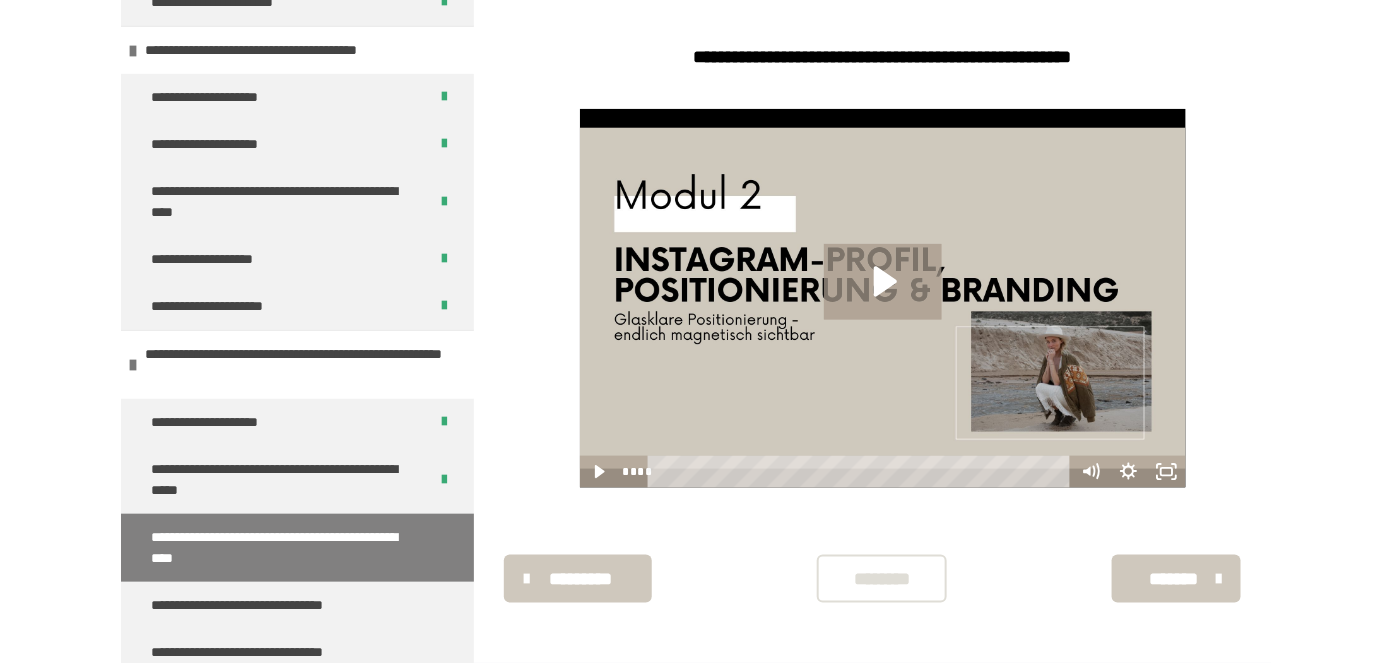 click on "********" at bounding box center (882, 579) 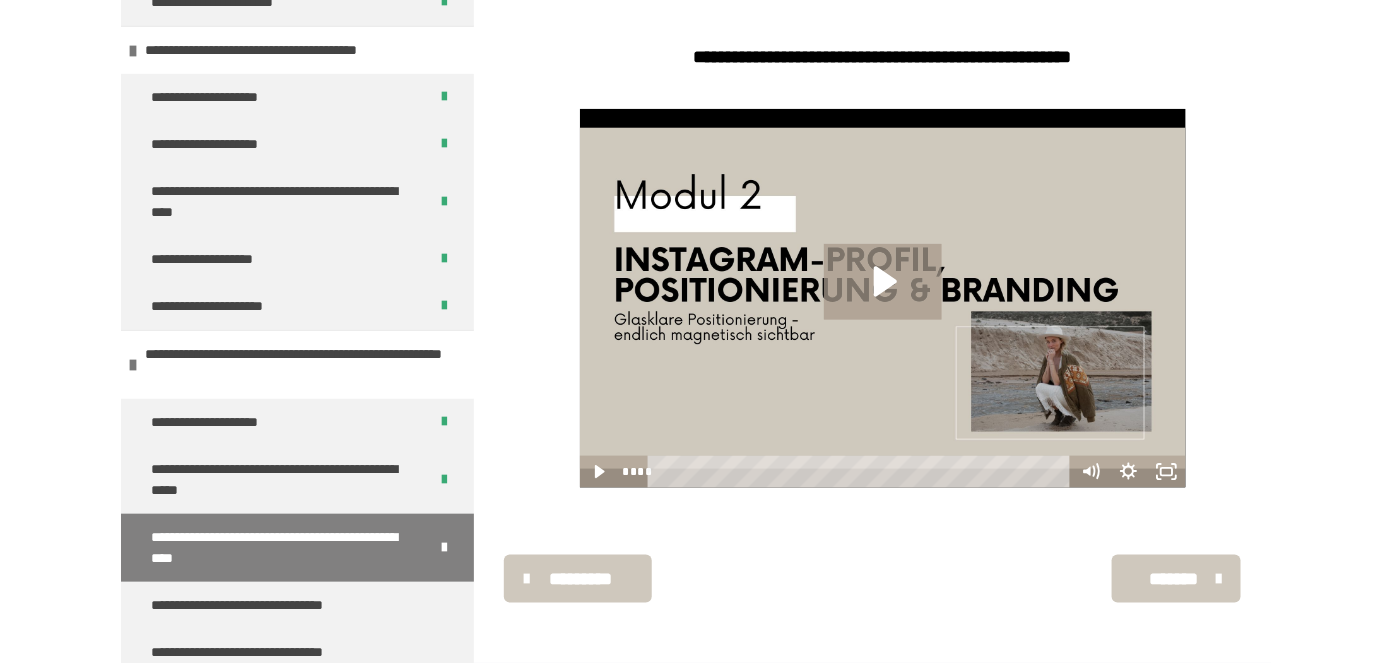 drag, startPoint x: 1176, startPoint y: 583, endPoint x: 1020, endPoint y: 587, distance: 156.05127 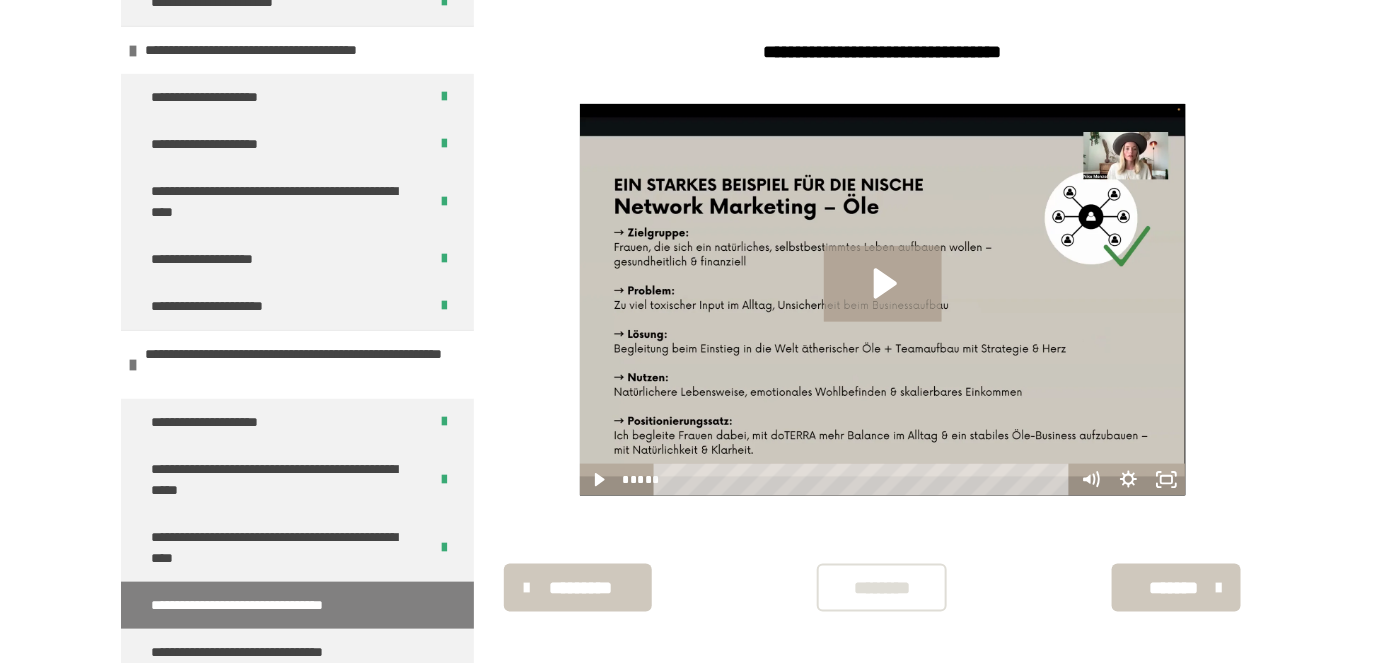 scroll, scrollTop: 594, scrollLeft: 0, axis: vertical 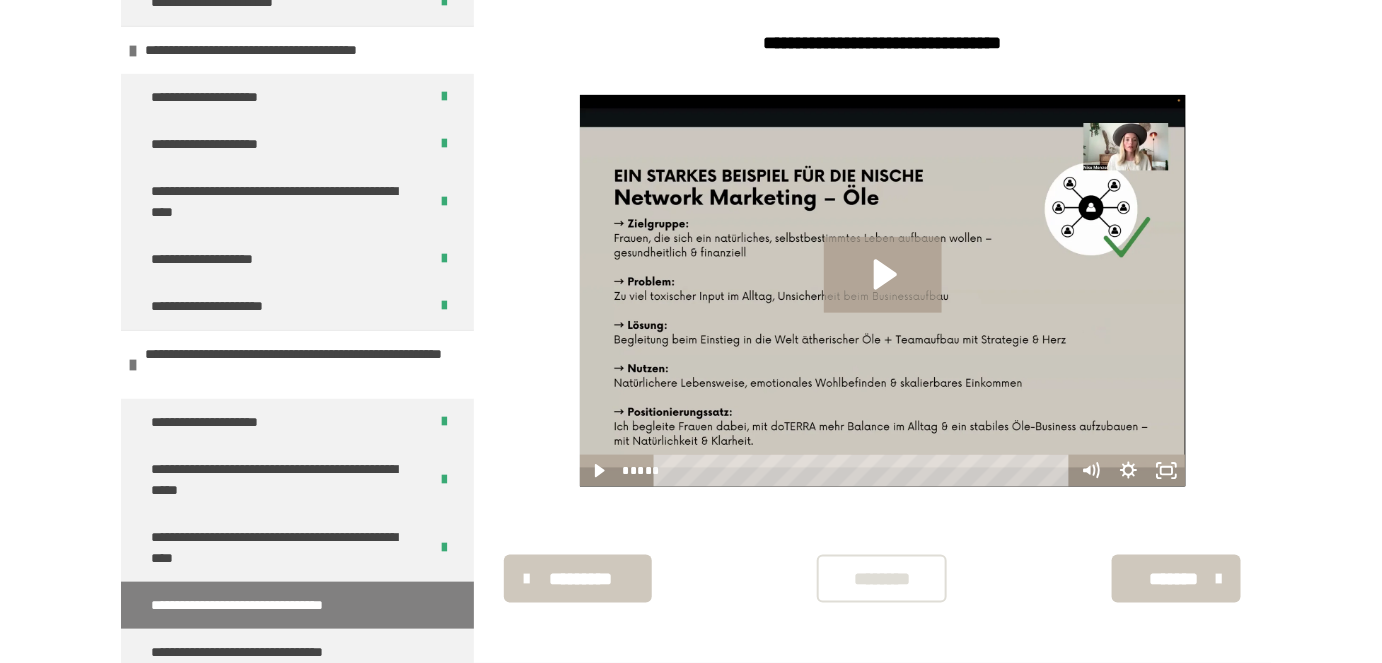 click on "********" at bounding box center (882, 579) 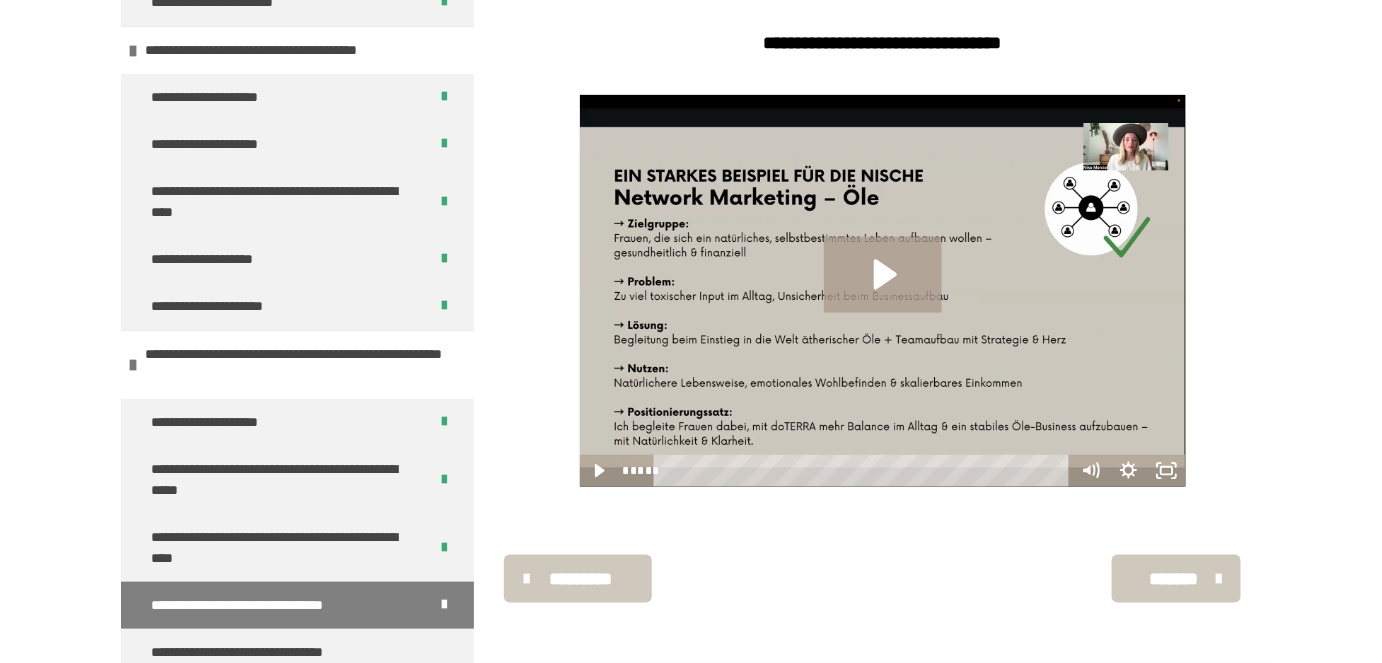 click on "*******" at bounding box center [1174, 579] 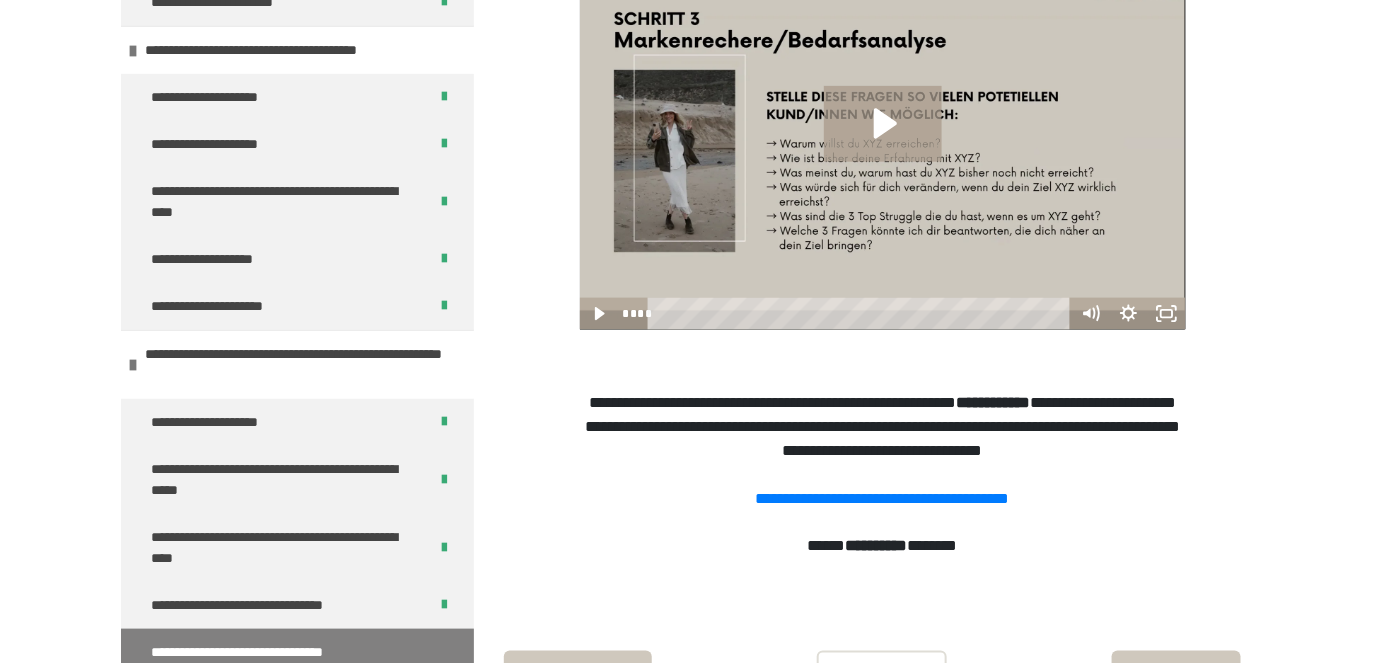 scroll, scrollTop: 834, scrollLeft: 0, axis: vertical 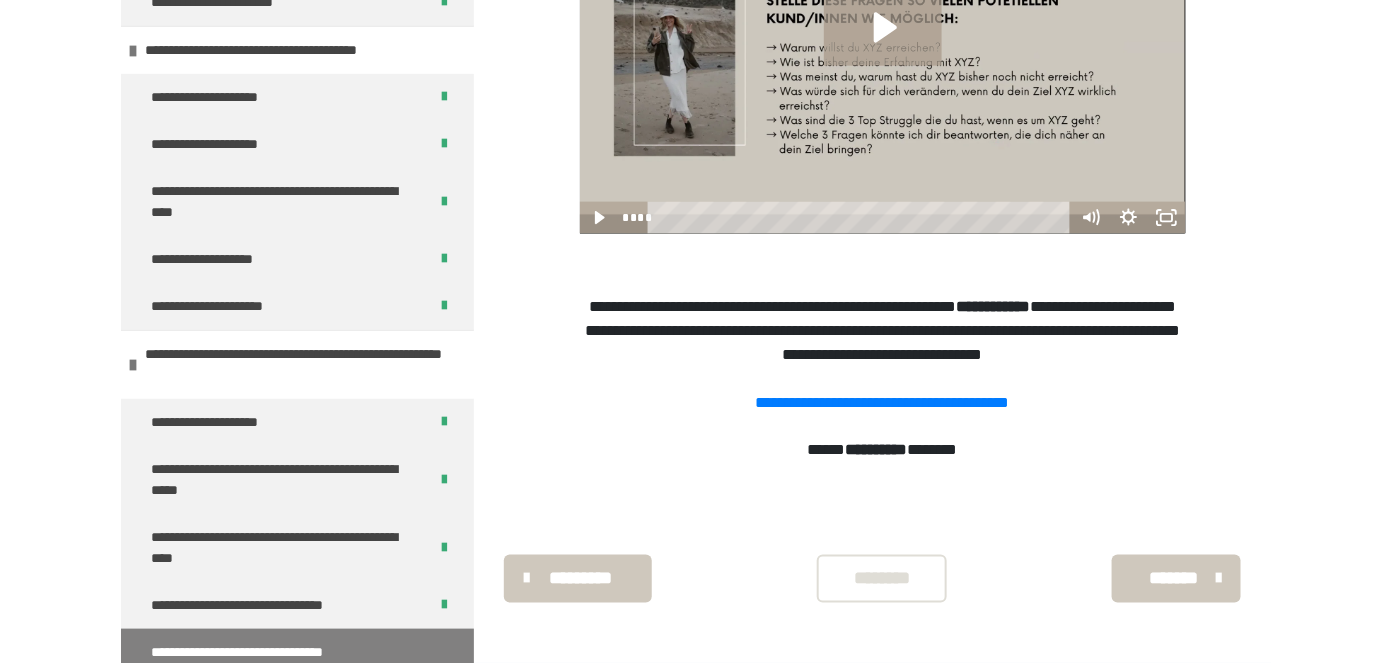 click on "********" at bounding box center (882, 579) 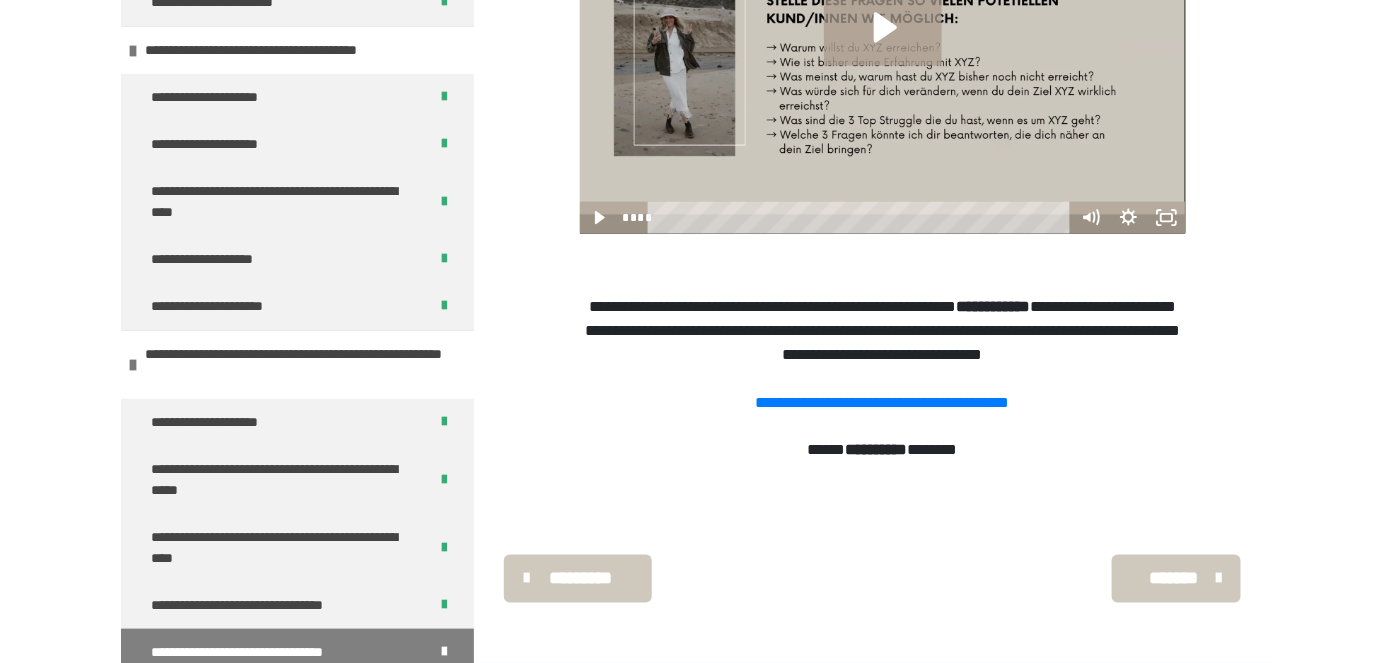 click on "*******" at bounding box center (1174, 579) 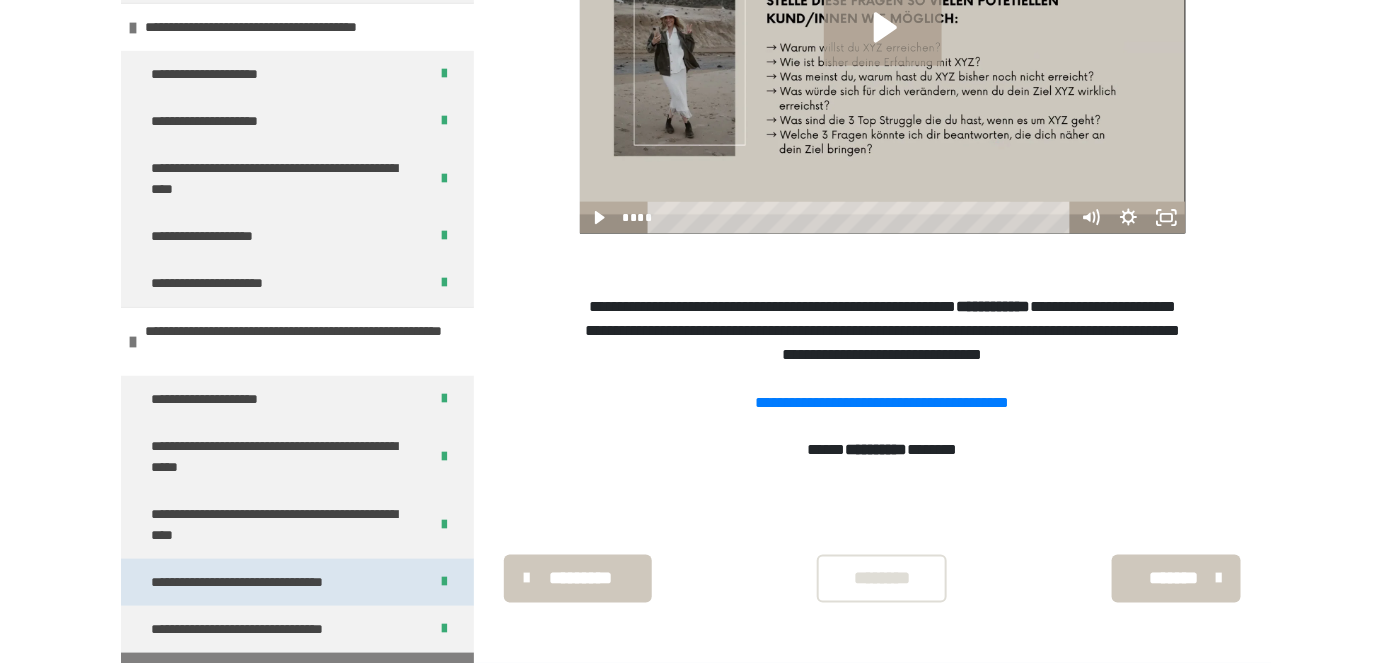 scroll, scrollTop: 457, scrollLeft: 0, axis: vertical 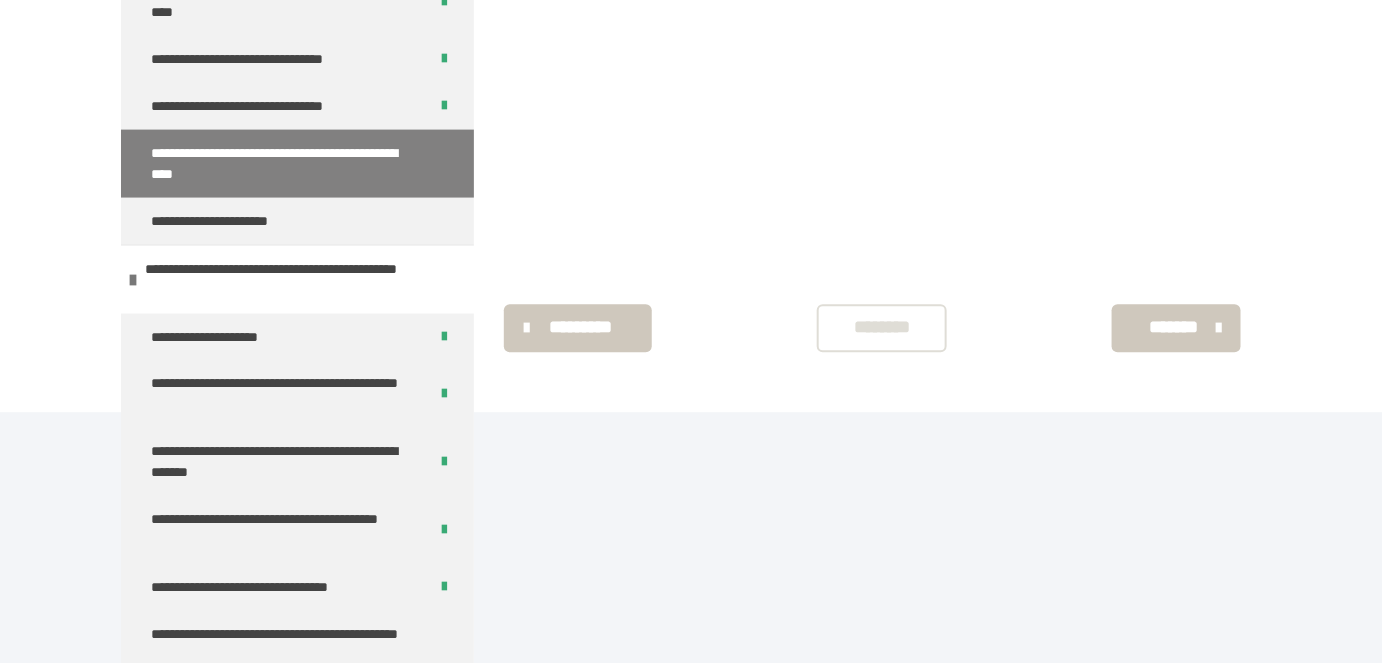 click on "********" at bounding box center (882, 327) 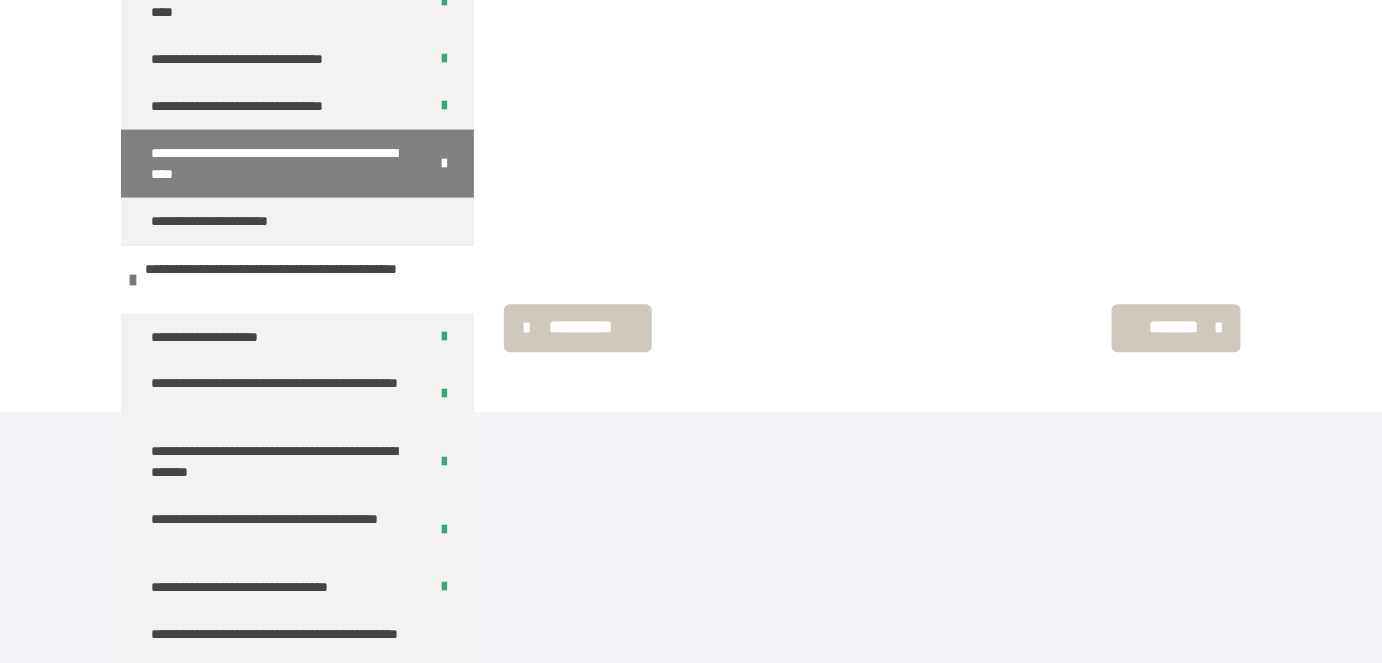 click on "*******" at bounding box center (1174, 327) 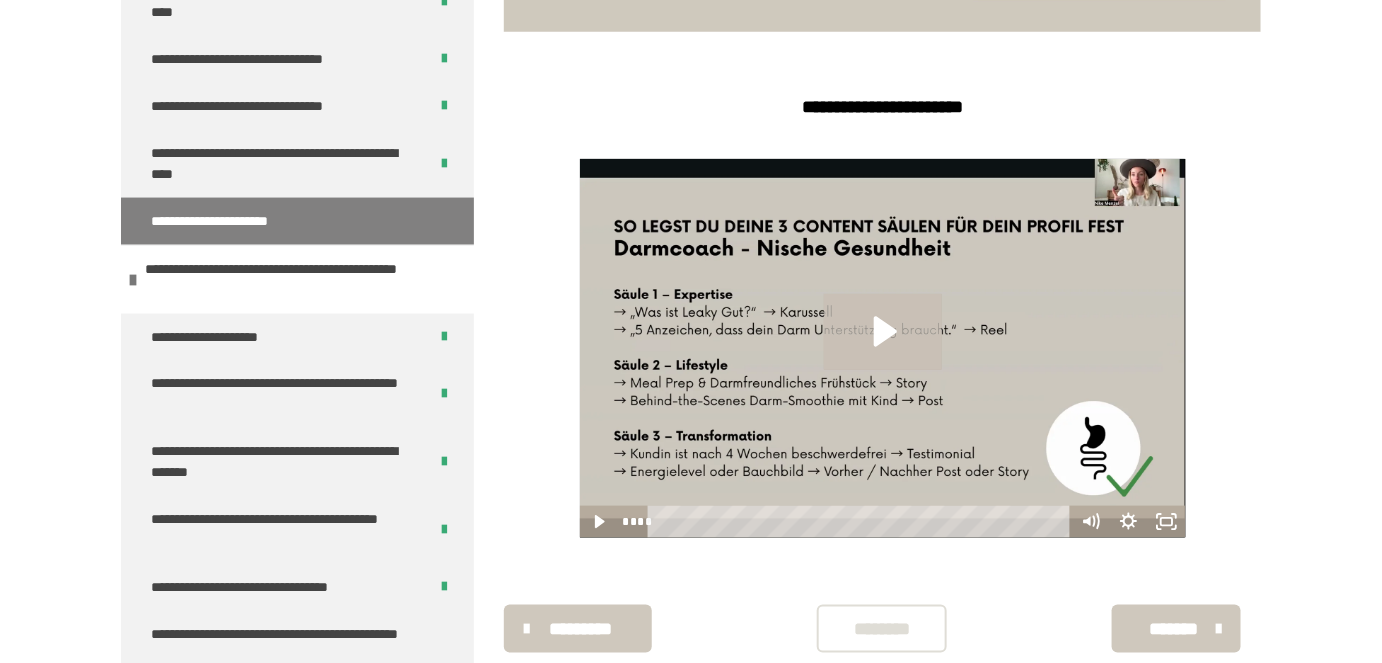 scroll, scrollTop: 580, scrollLeft: 0, axis: vertical 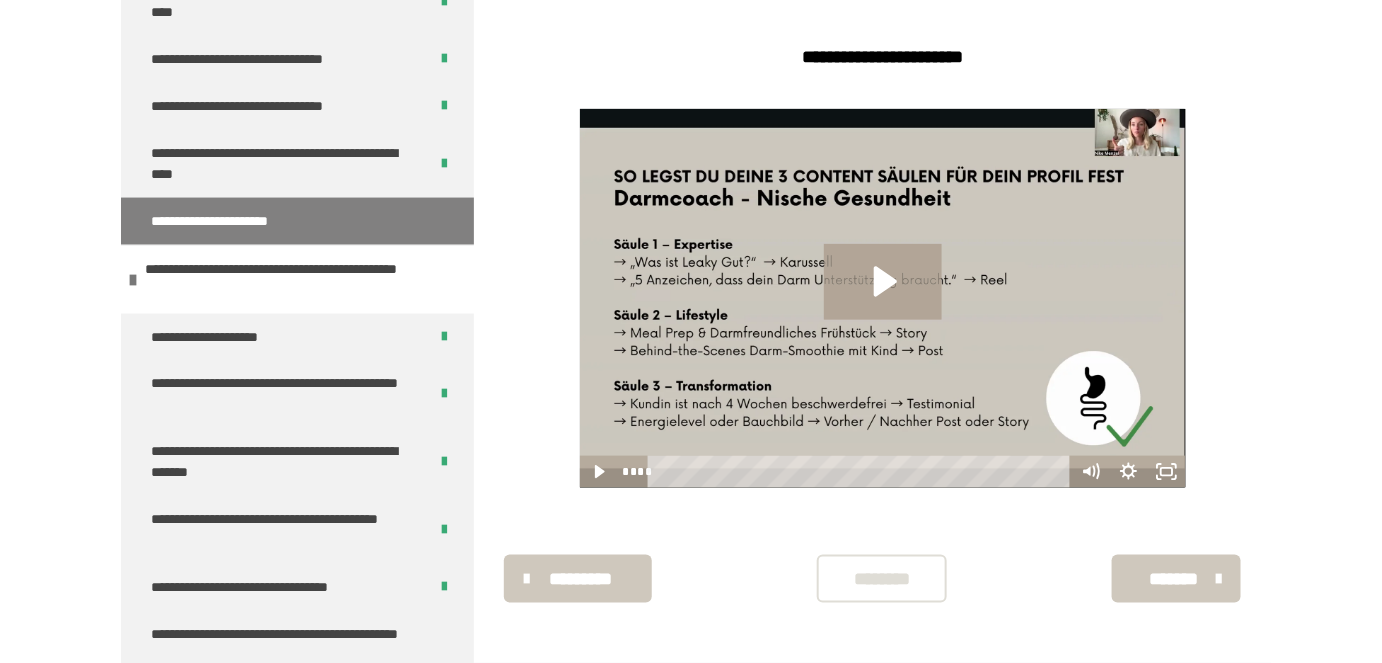 click on "********" at bounding box center [882, 579] 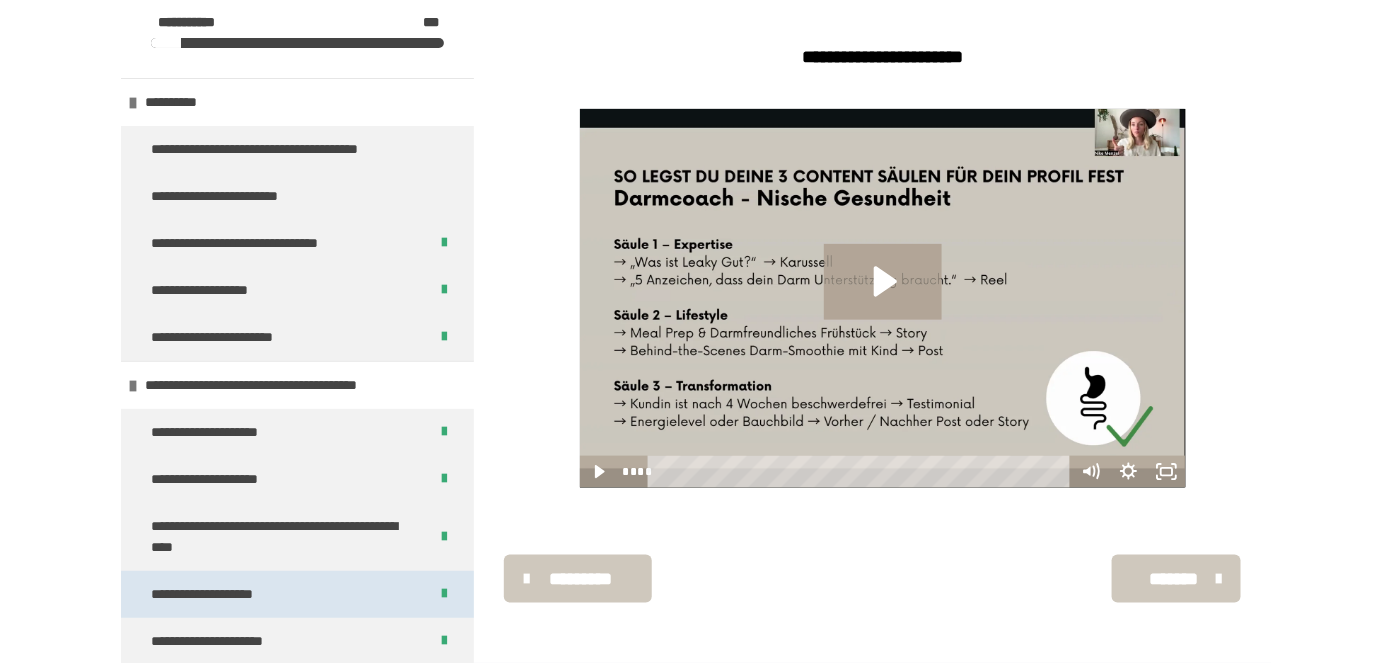 scroll, scrollTop: 0, scrollLeft: 0, axis: both 